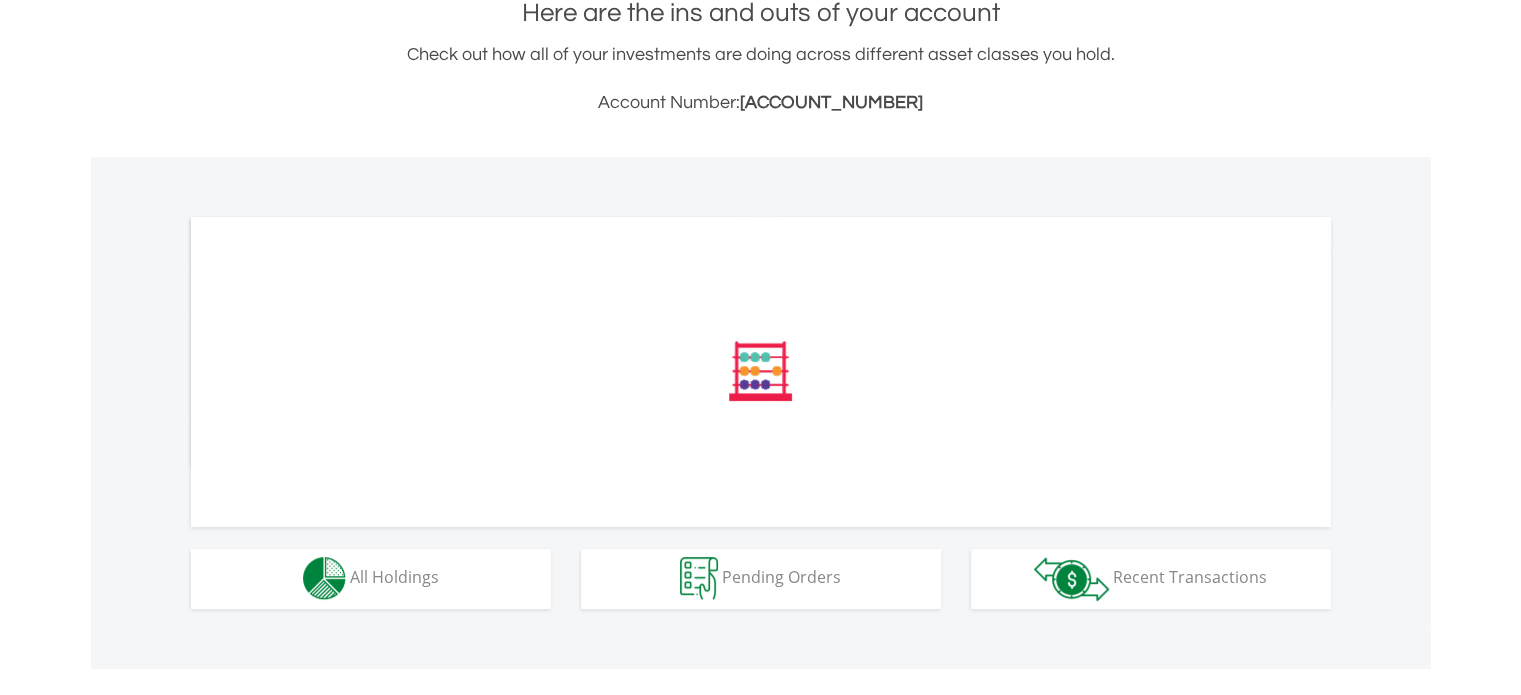 scroll, scrollTop: 475, scrollLeft: 0, axis: vertical 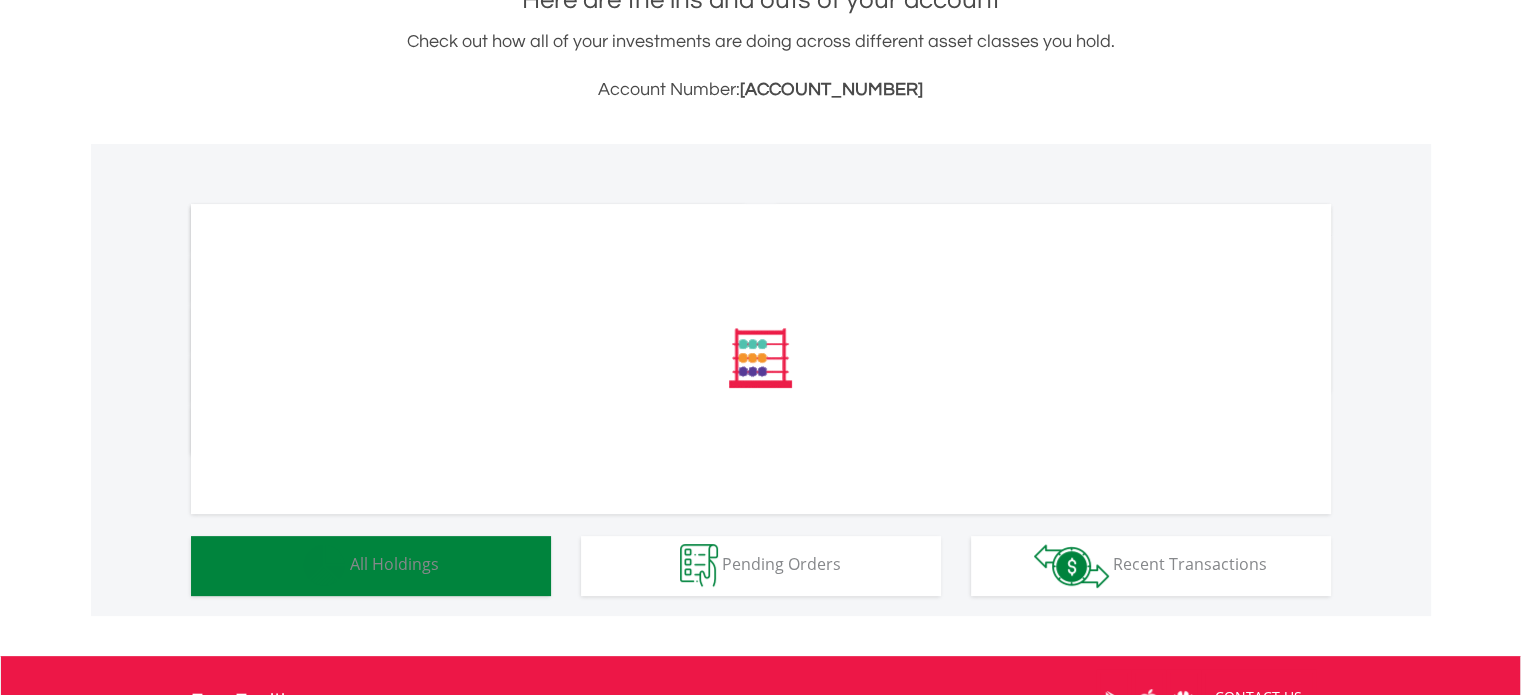 click on "All Holdings" at bounding box center (394, 564) 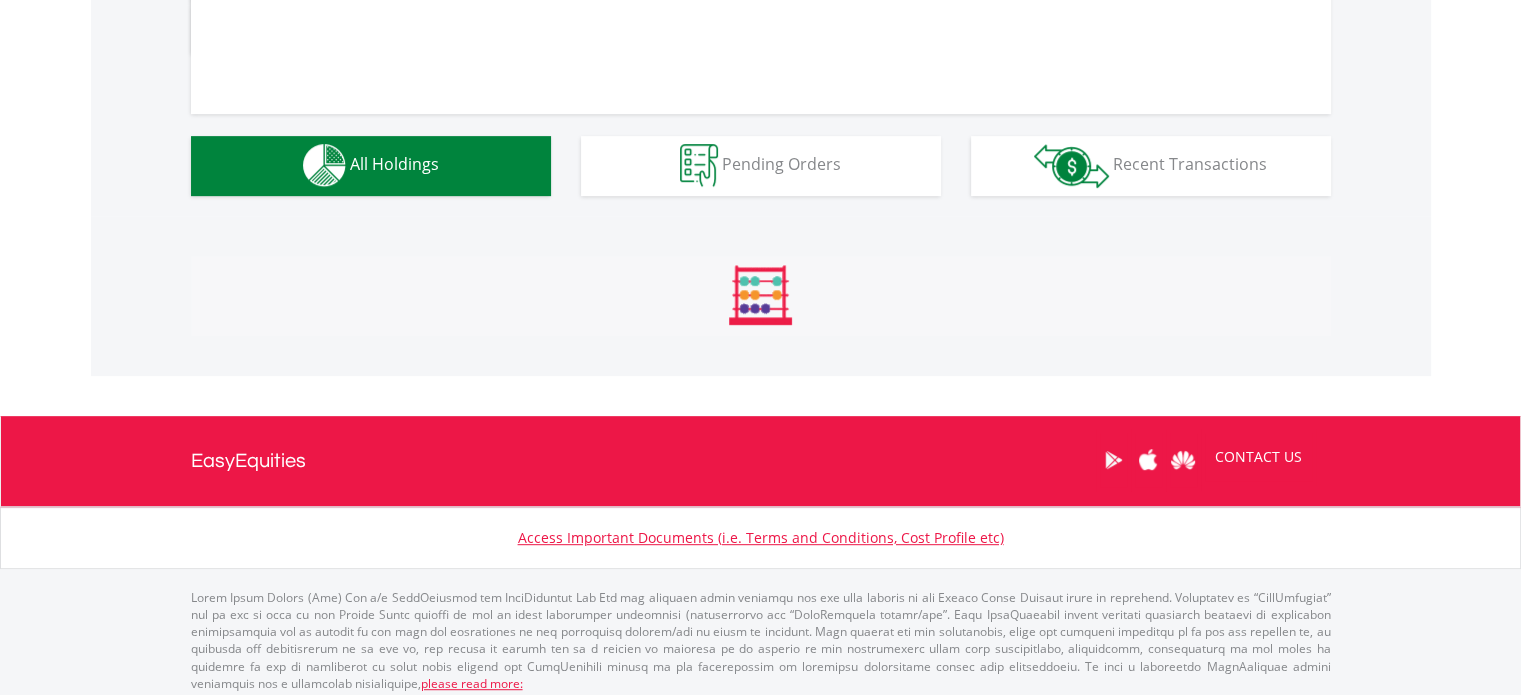 scroll, scrollTop: 1154, scrollLeft: 0, axis: vertical 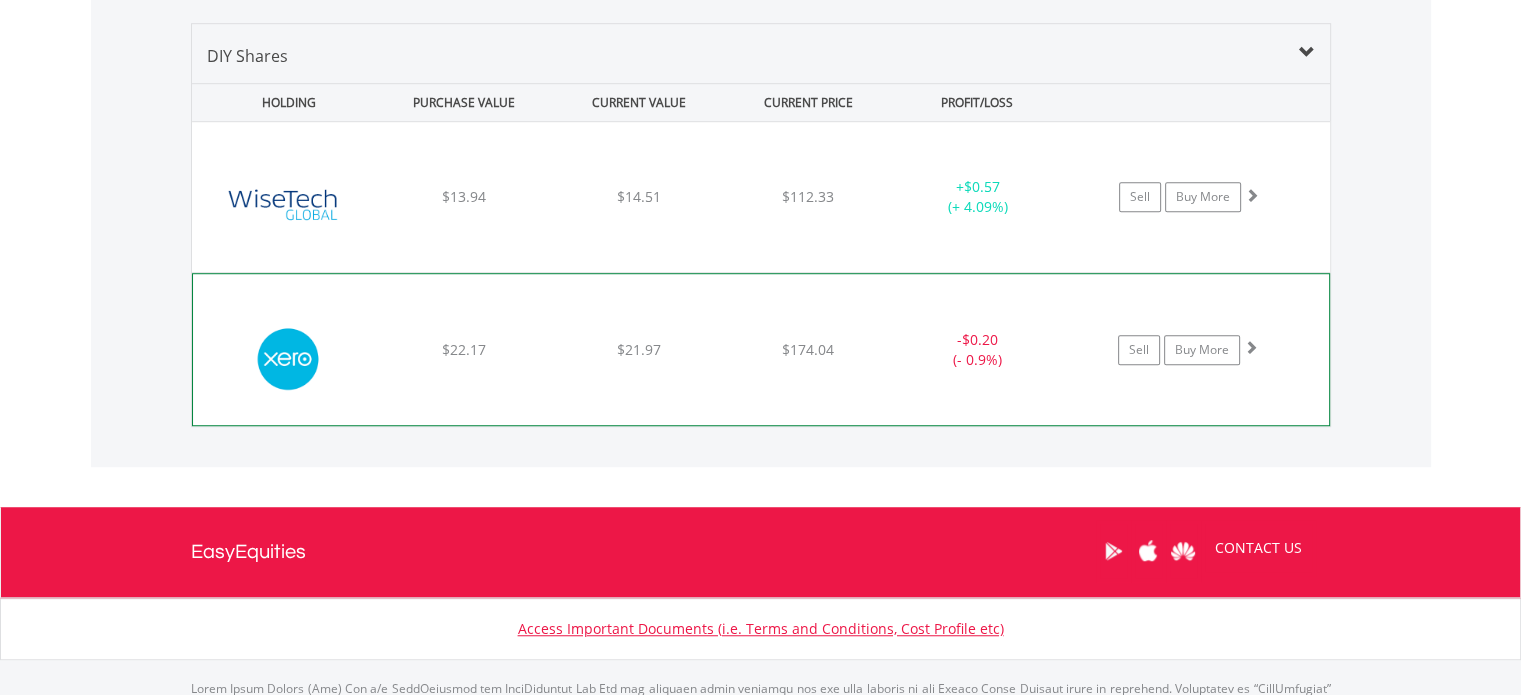 click on "﻿
Xero Ltd
$22.17
$21.97
$174.04
-  $0.20 (- 0.9%)
Sell
Buy More" at bounding box center (761, 197) 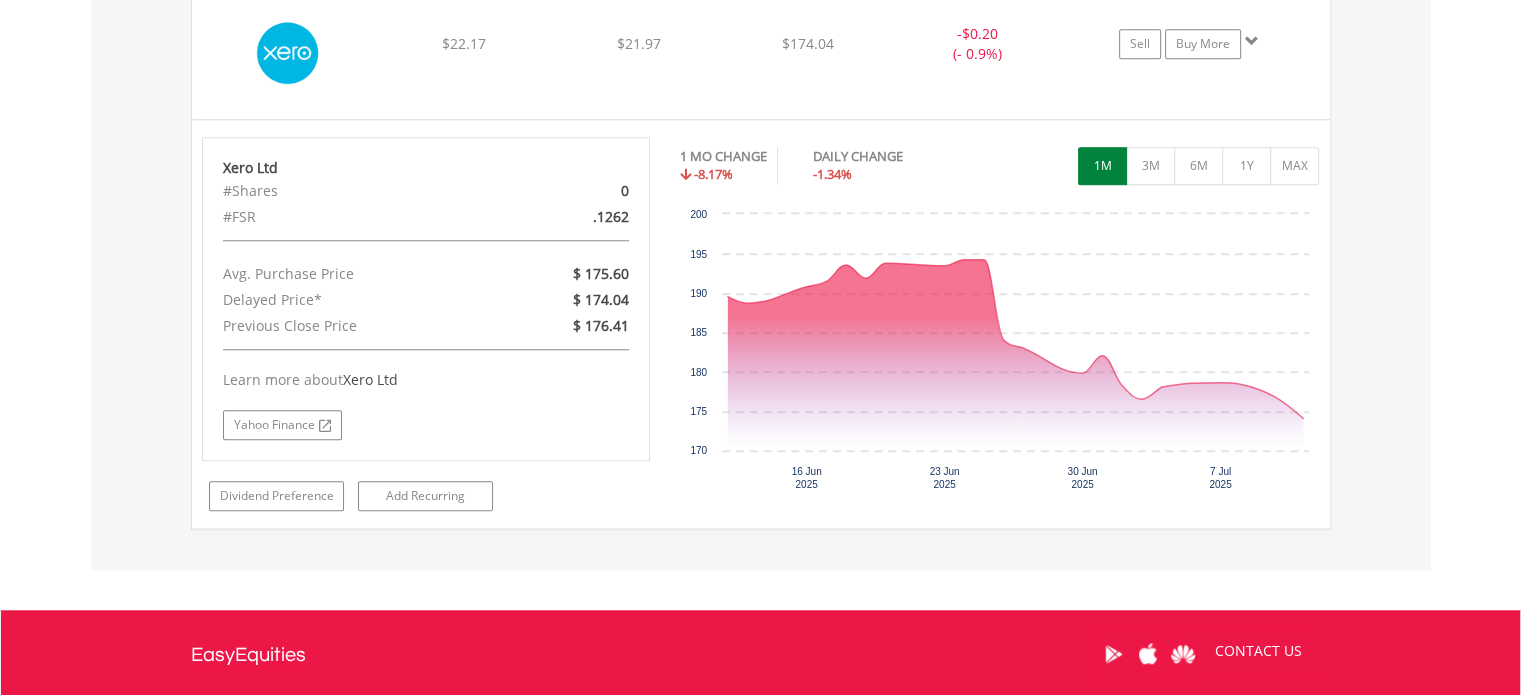 scroll, scrollTop: 1680, scrollLeft: 0, axis: vertical 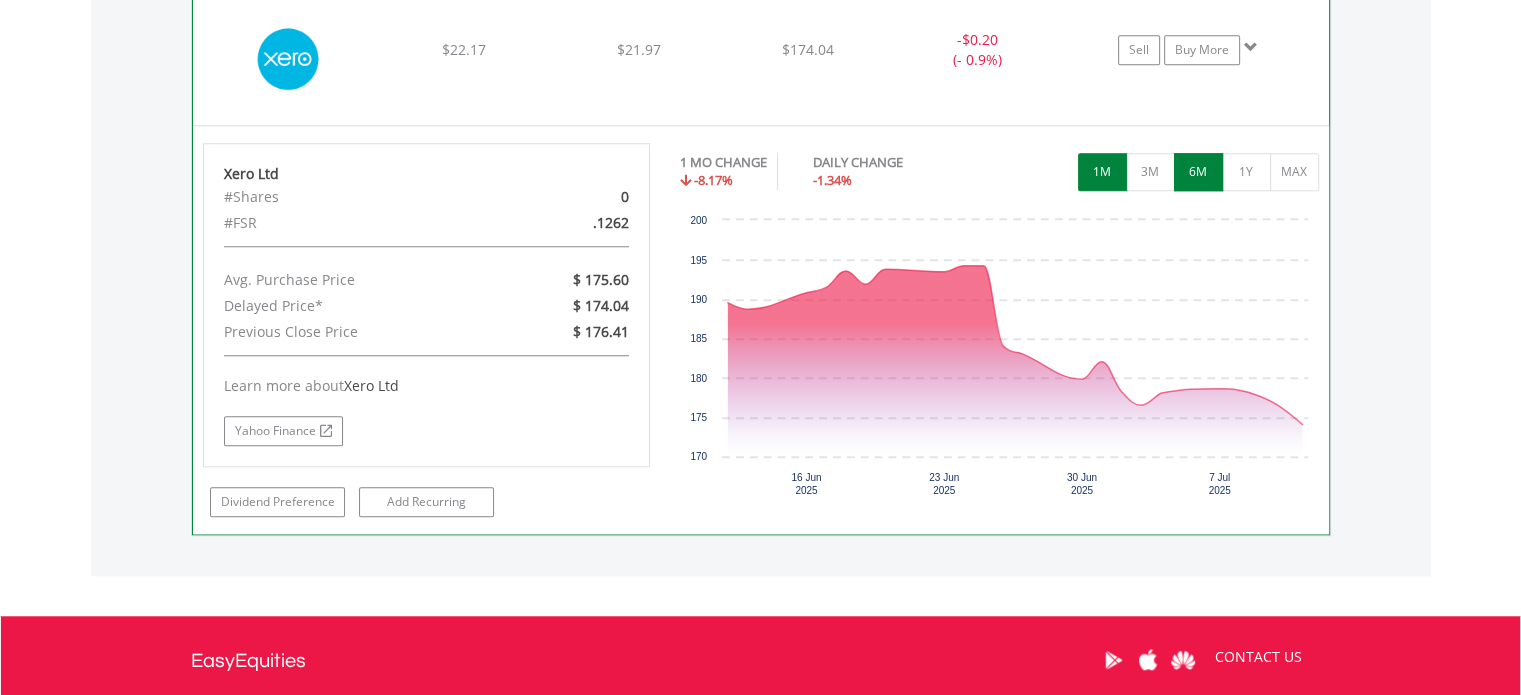 click on "6M" at bounding box center (1198, 172) 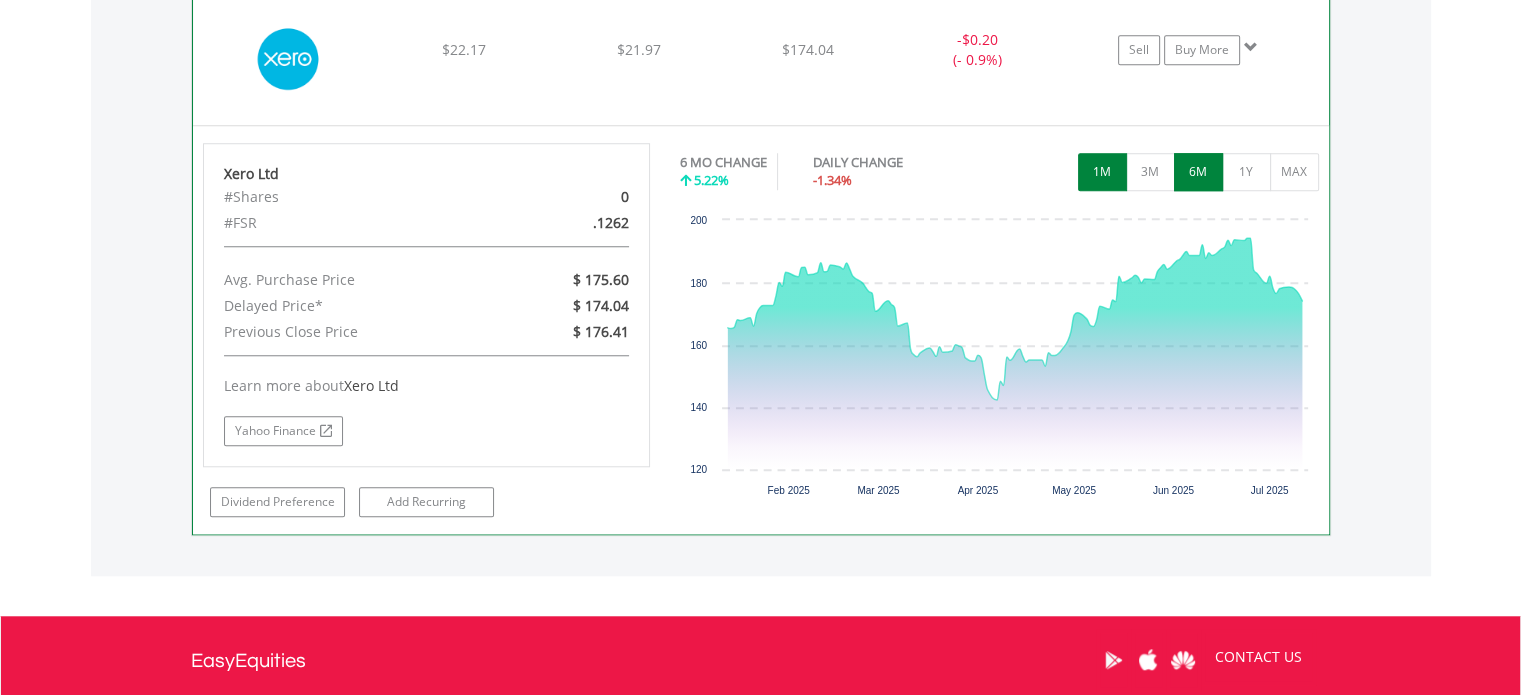 click on "1M" at bounding box center [1102, 172] 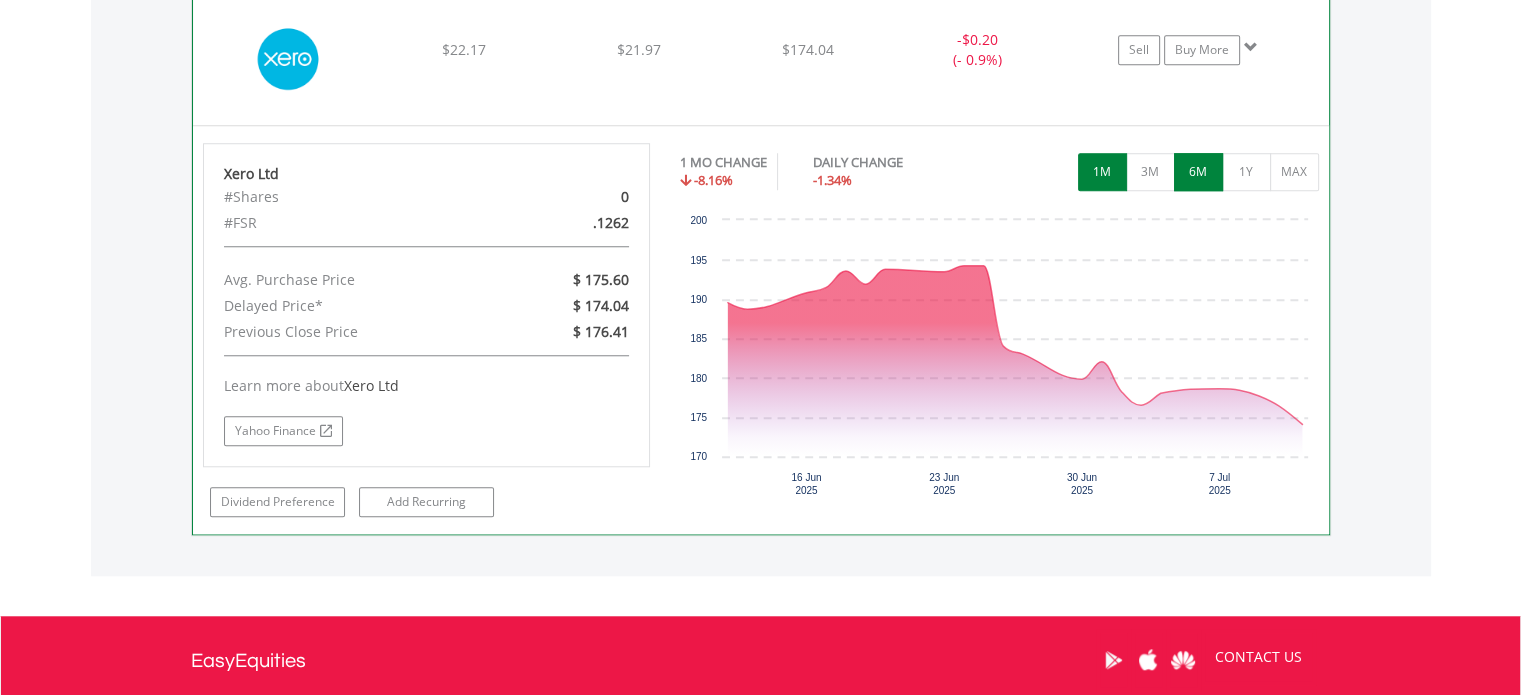 click on "6M" at bounding box center [1198, 172] 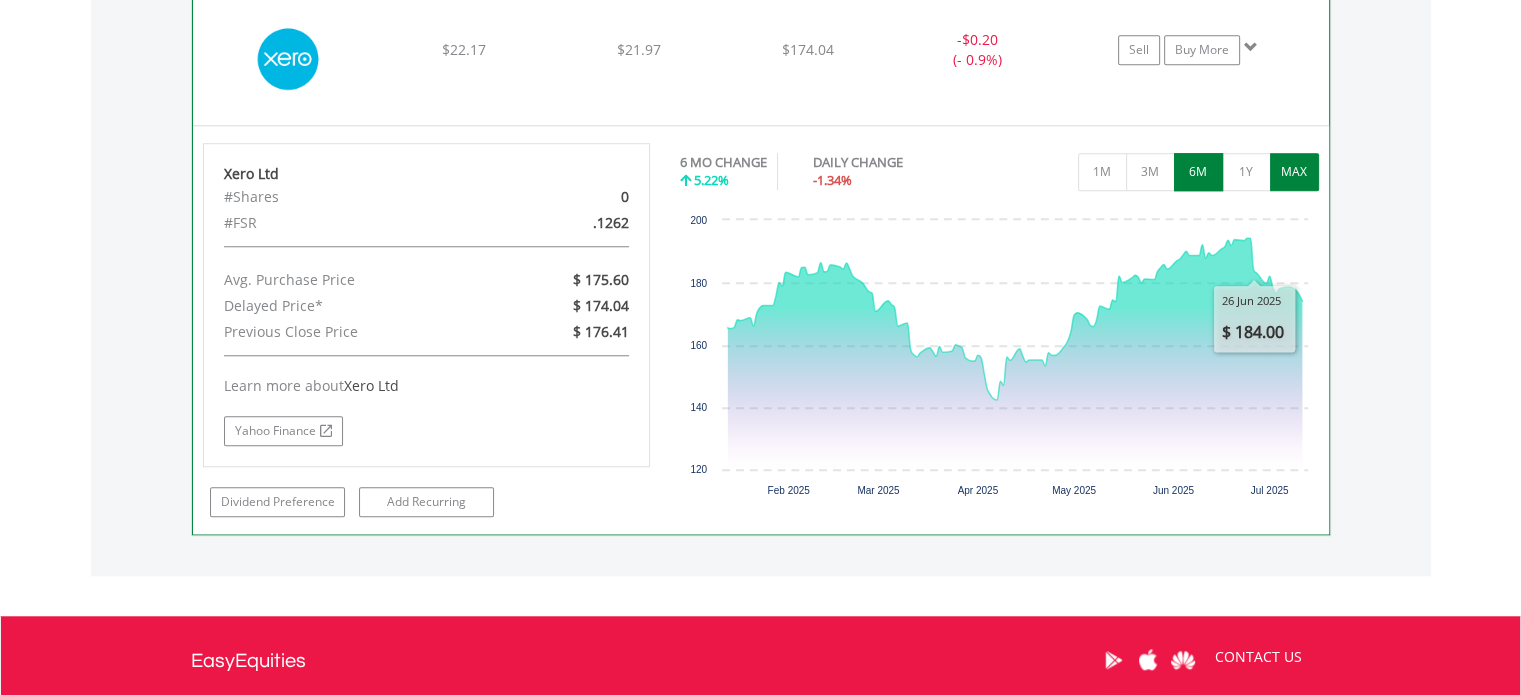 click on "MAX" at bounding box center [1294, 172] 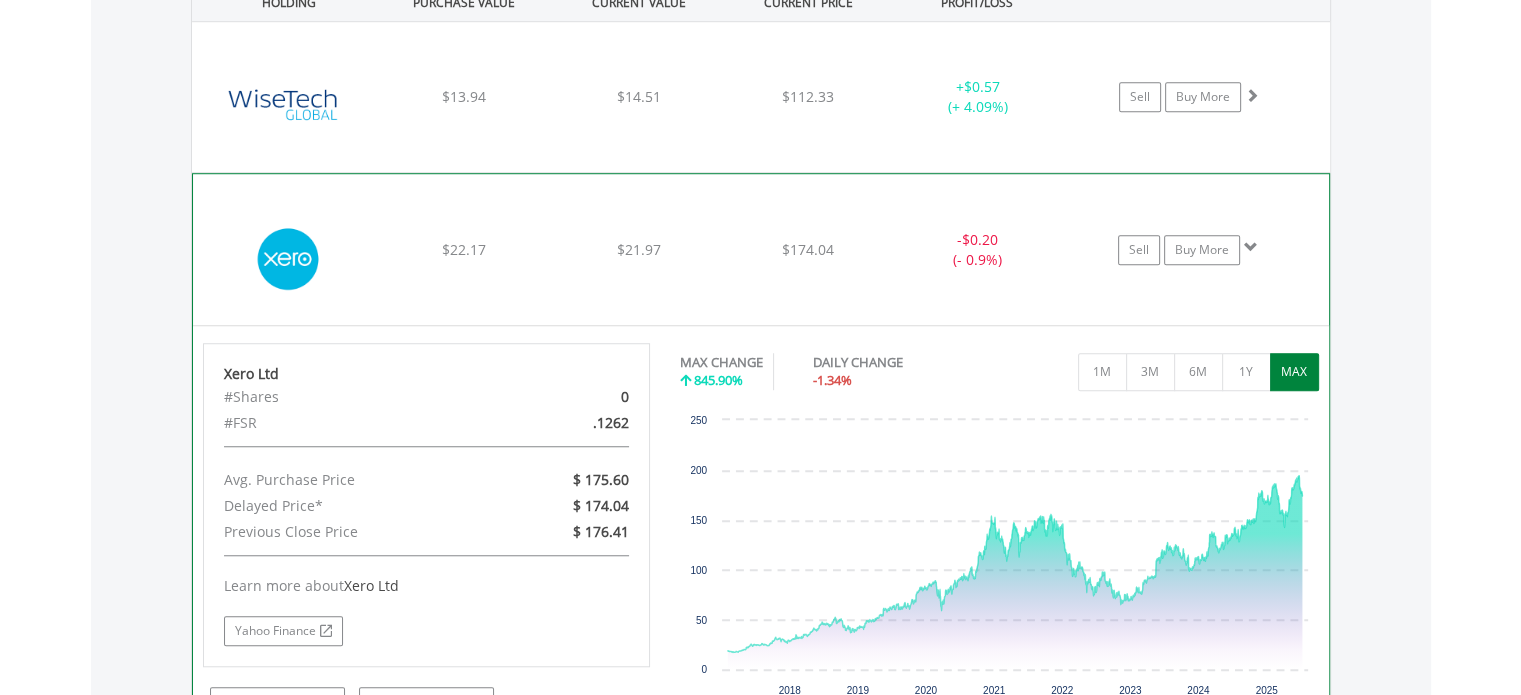 click on "﻿
Xero Ltd
$22.17
$21.97
$174.04
-  $0.20 (- 0.9%)
Sell
Buy More" at bounding box center (761, 97) 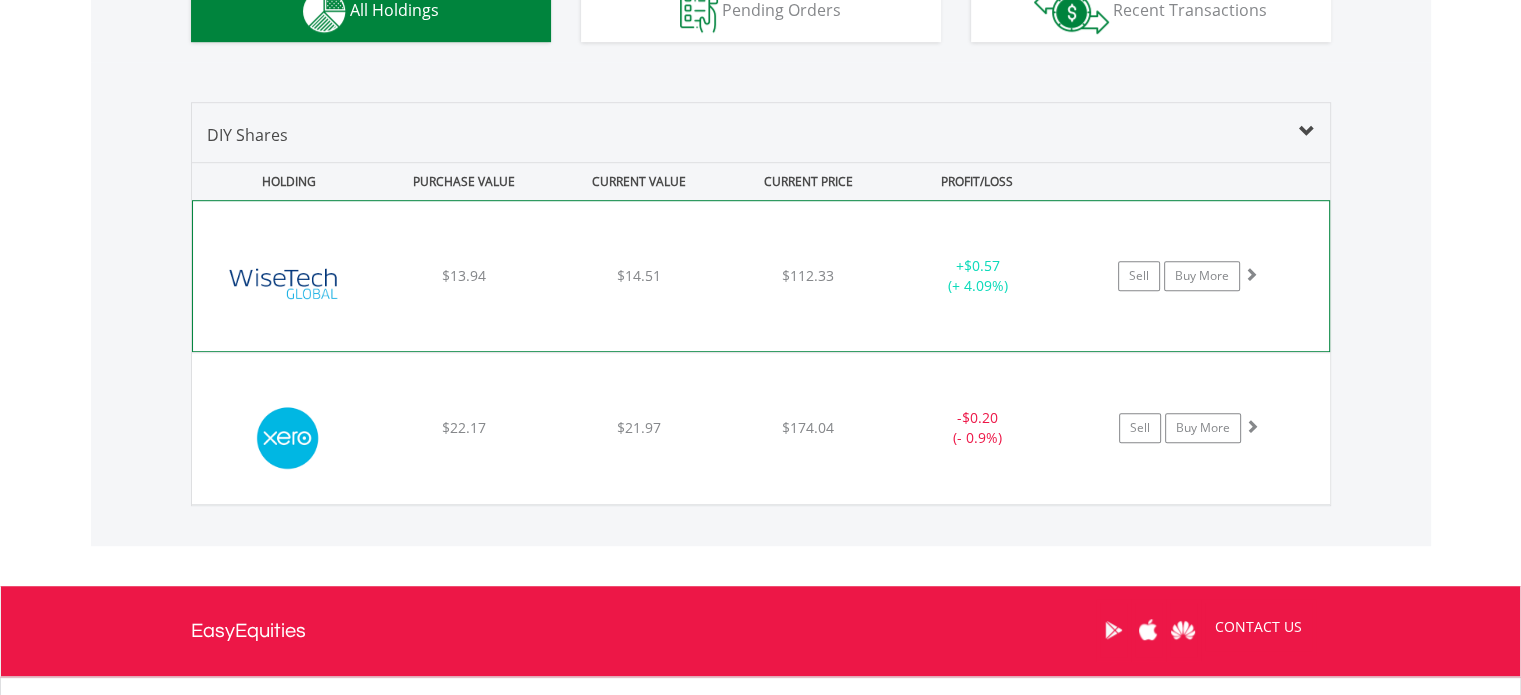 scroll, scrollTop: 1276, scrollLeft: 0, axis: vertical 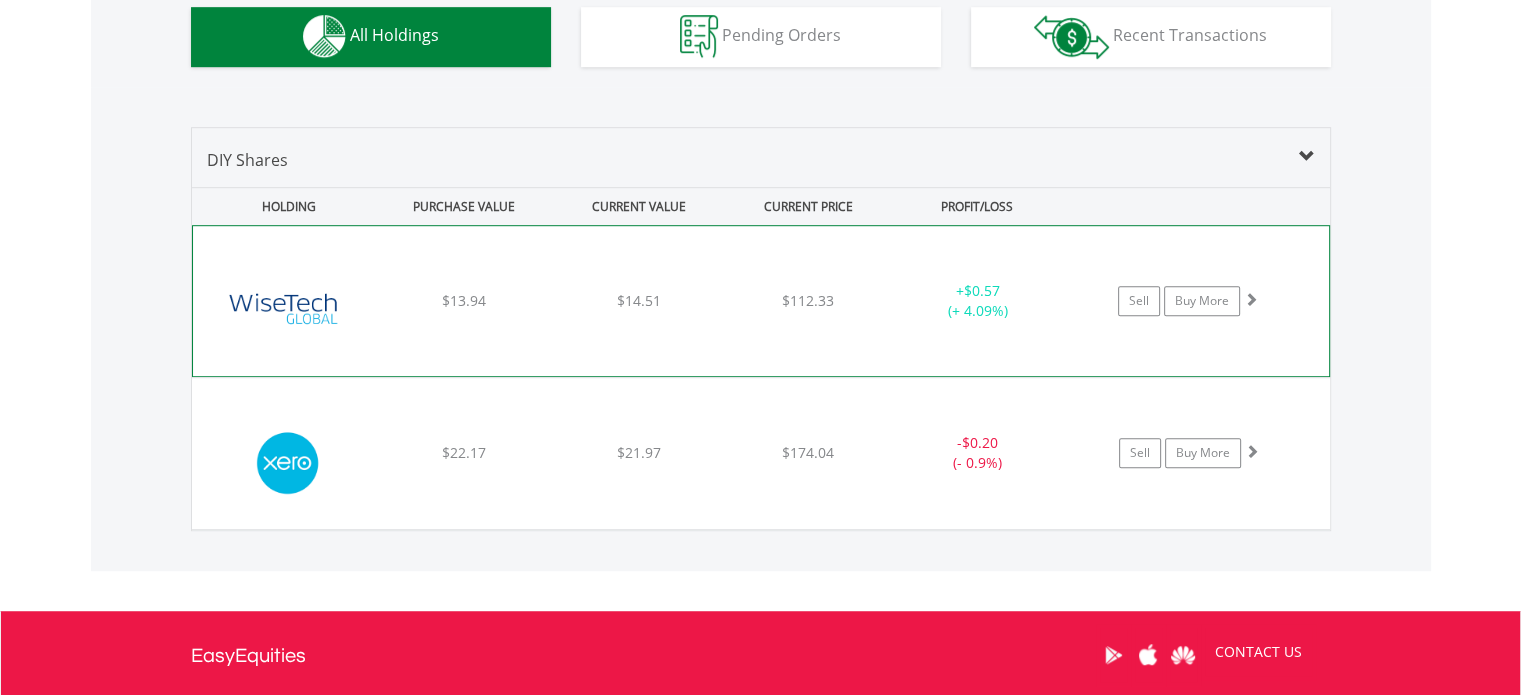 click on "﻿
Wisetech Global Limited
$13.94
$14.51
$112.33
+  $0.57 (+ 4.09%)
Sell
Buy More" at bounding box center [761, 301] 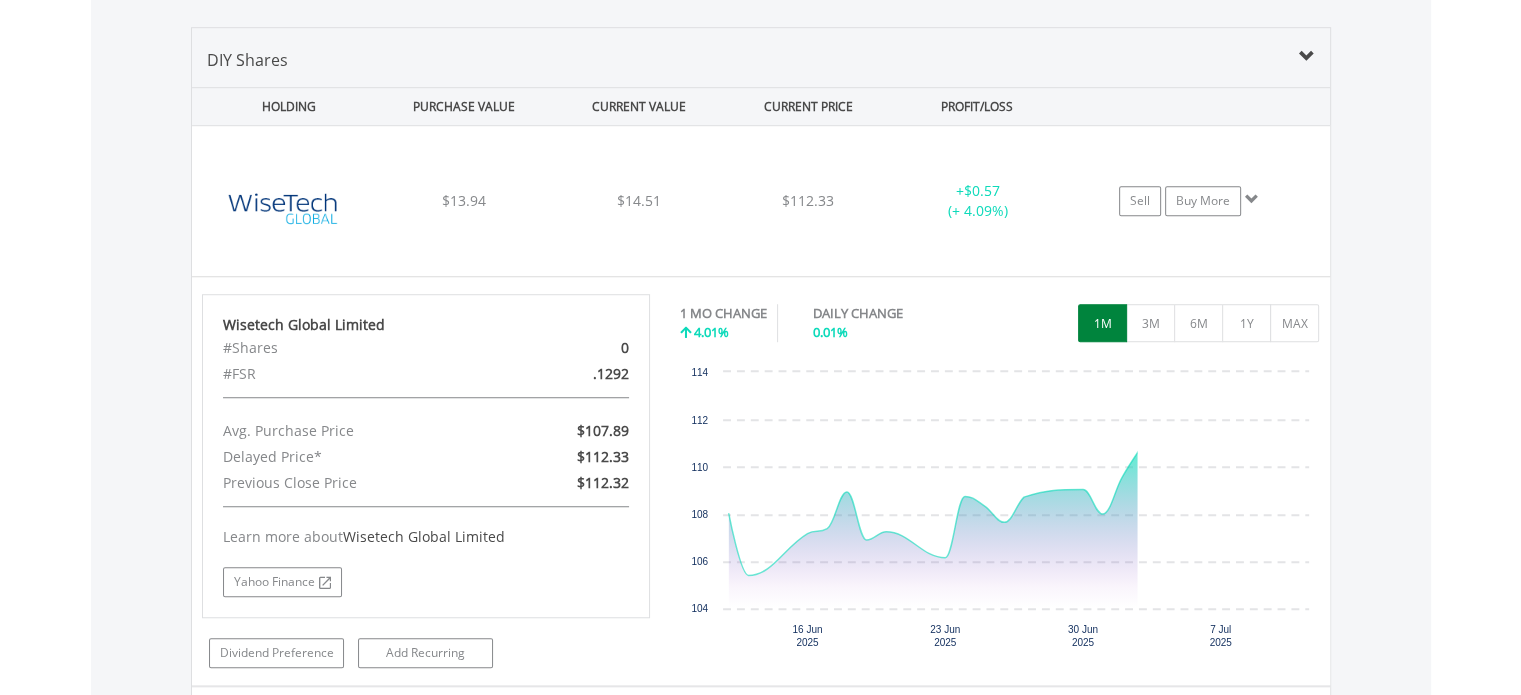 scroll, scrollTop: 1476, scrollLeft: 0, axis: vertical 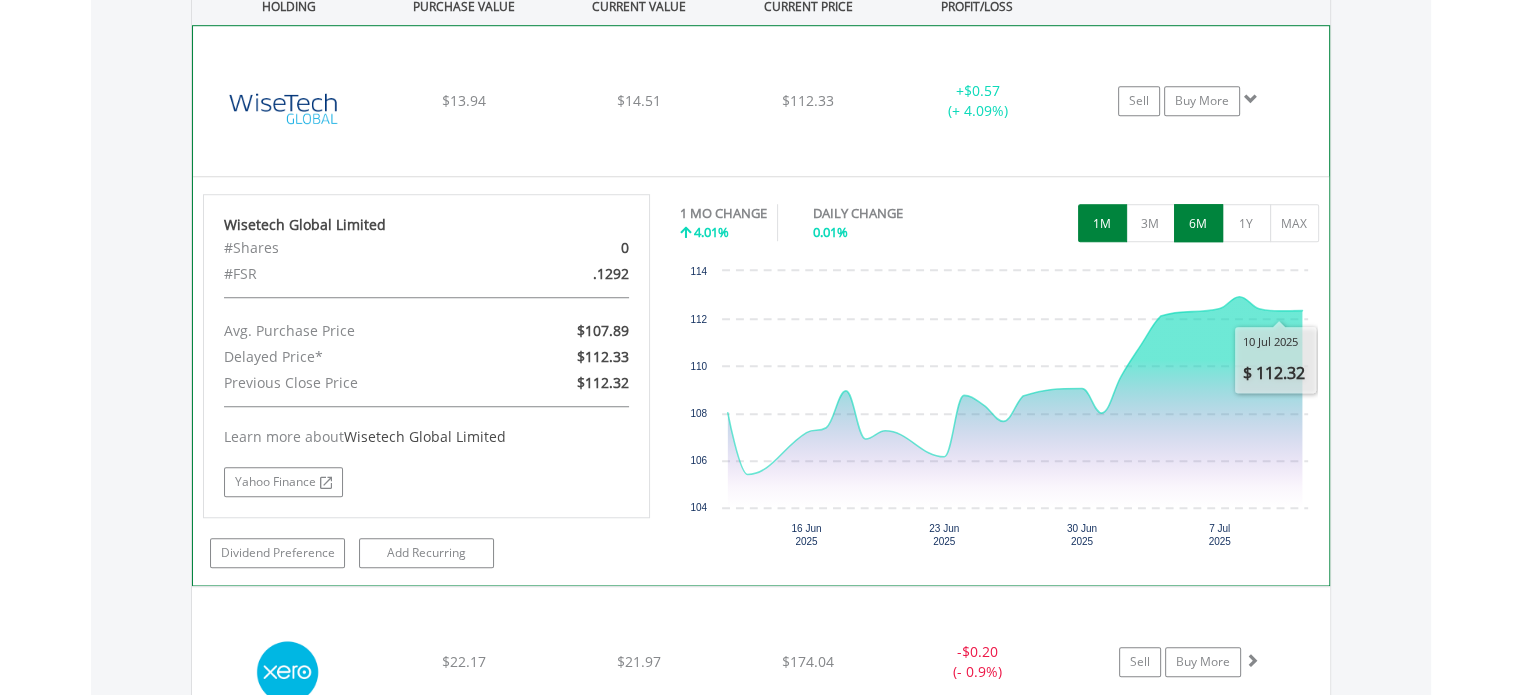 click on "6M" at bounding box center [1198, 223] 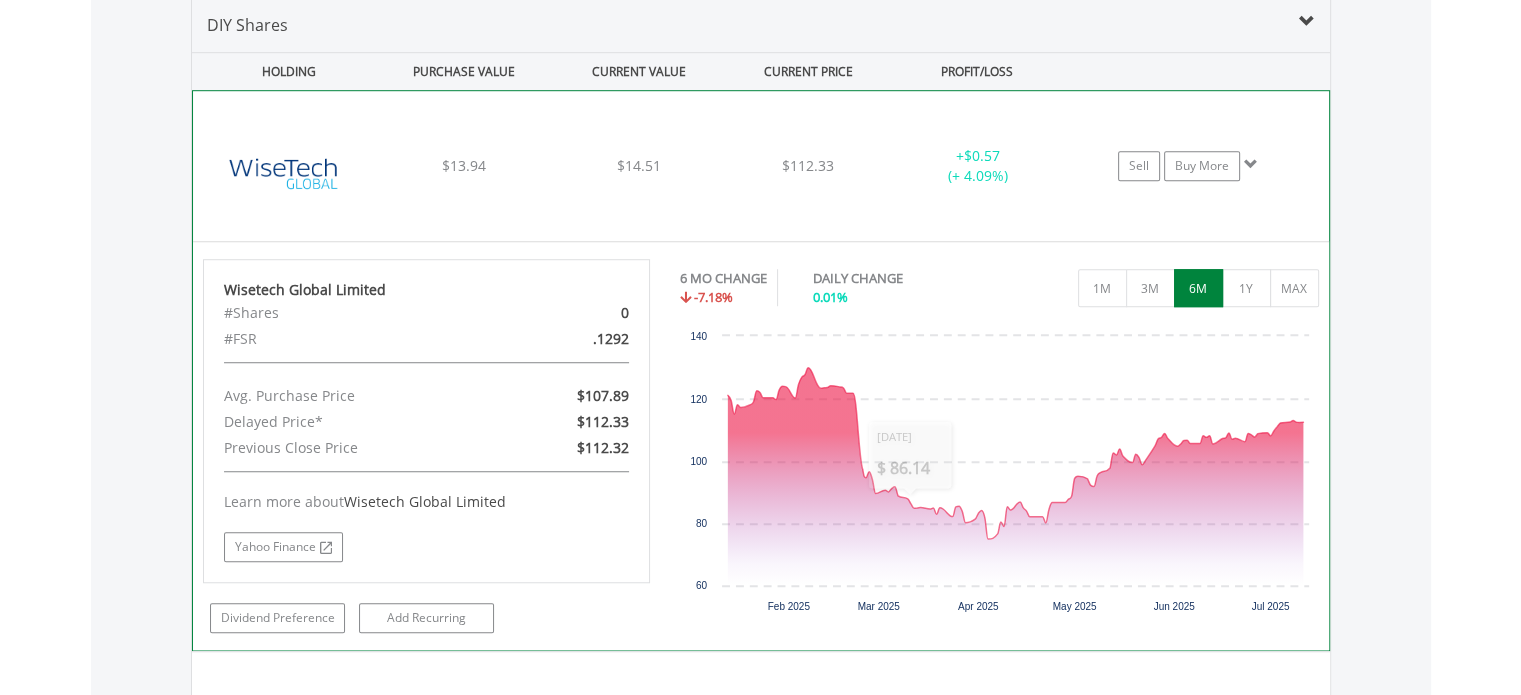 scroll, scrollTop: 1376, scrollLeft: 0, axis: vertical 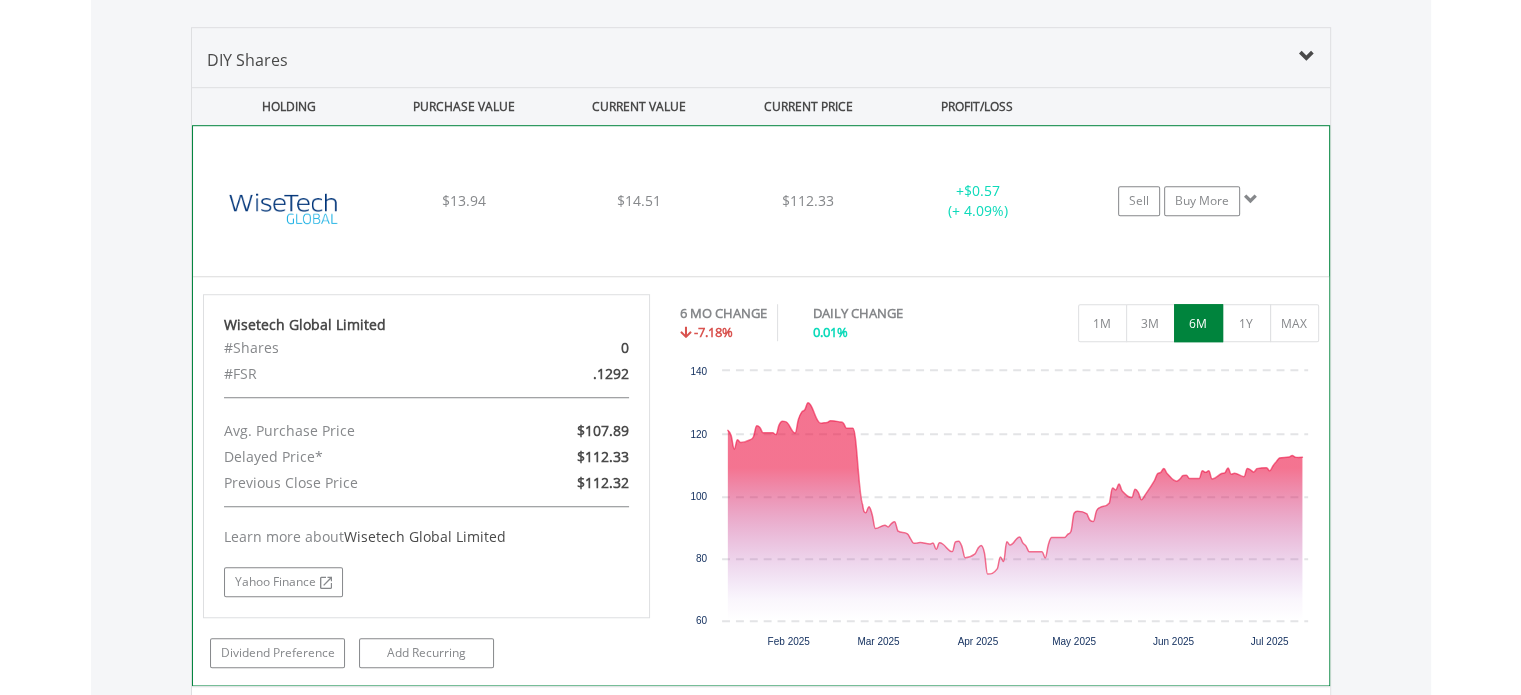 click on "﻿
Wisetech Global Limited
$13.94
$14.51
$112.33
+  $0.57 (+ 4.09%)
Sell
Buy More" at bounding box center (761, 201) 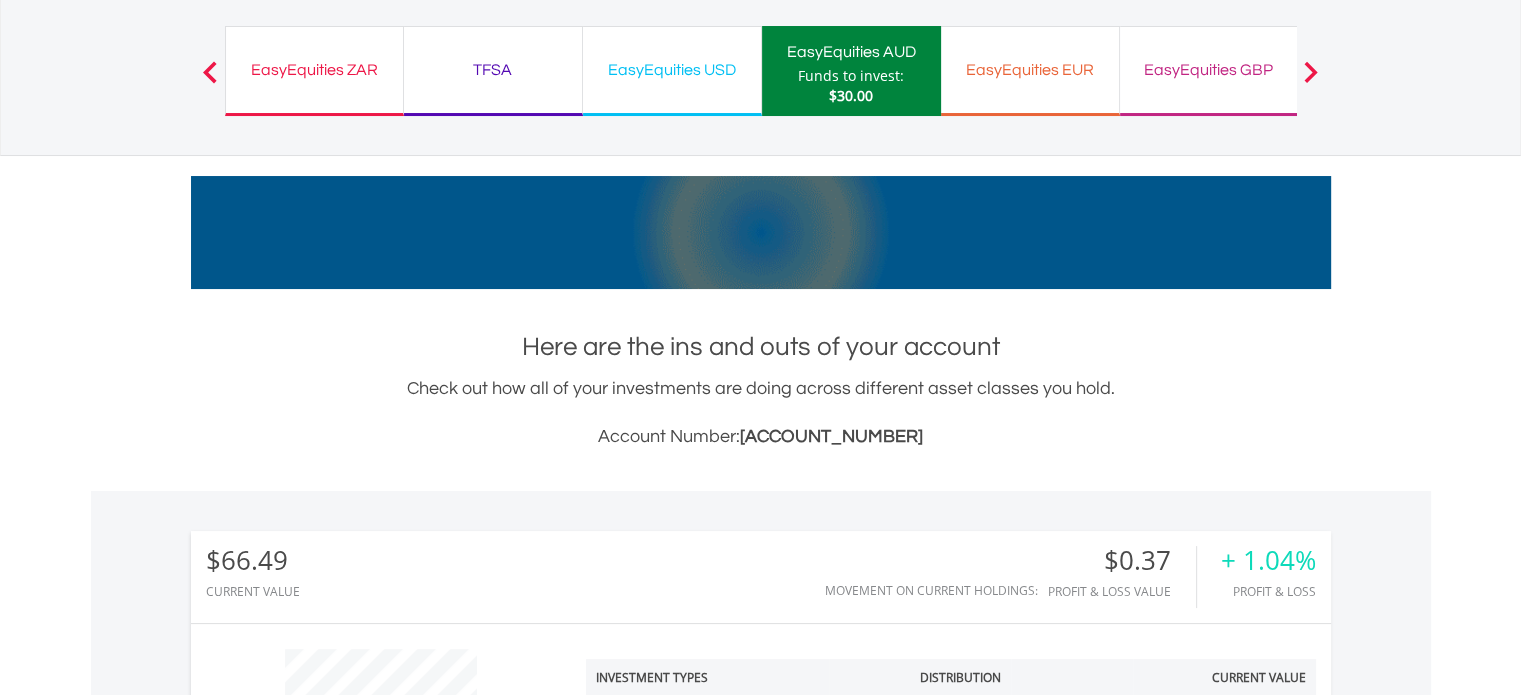 scroll, scrollTop: 0, scrollLeft: 0, axis: both 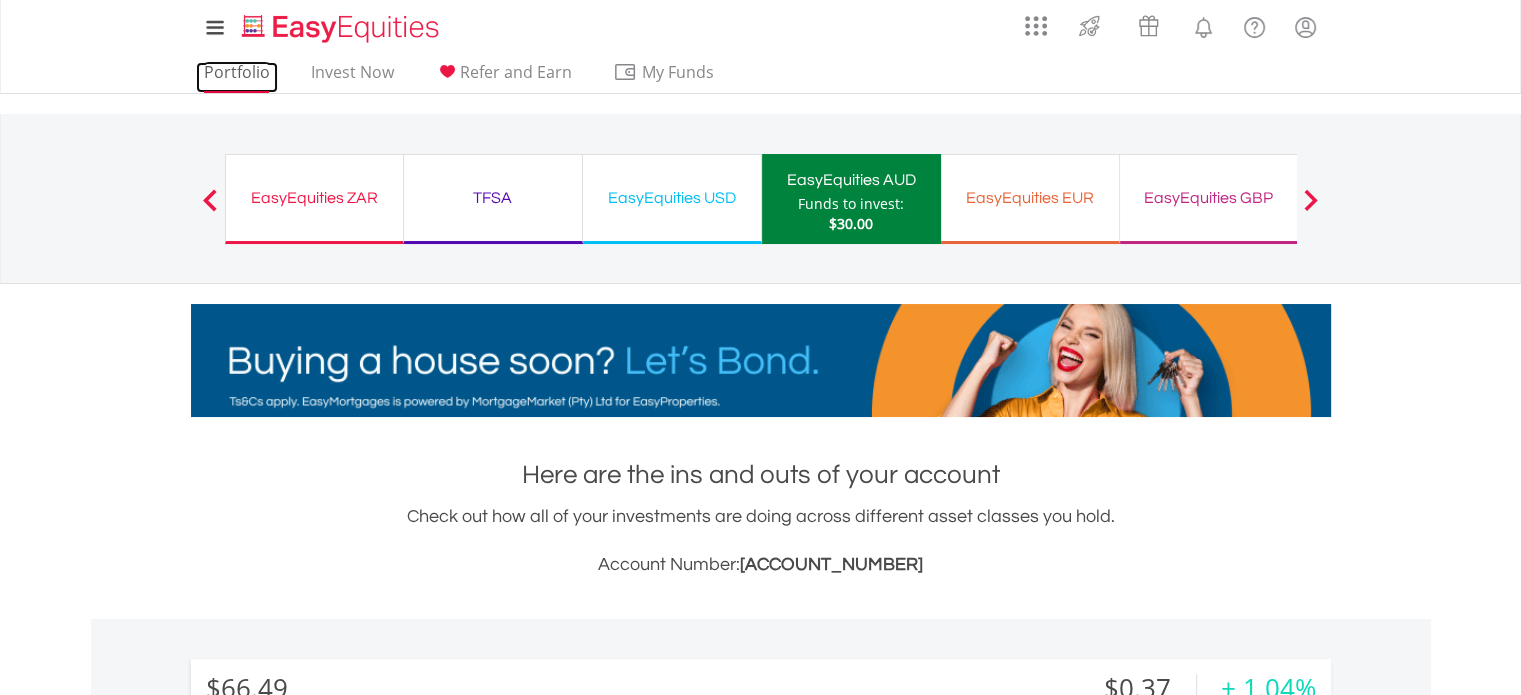 click on "Portfolio" at bounding box center [237, 77] 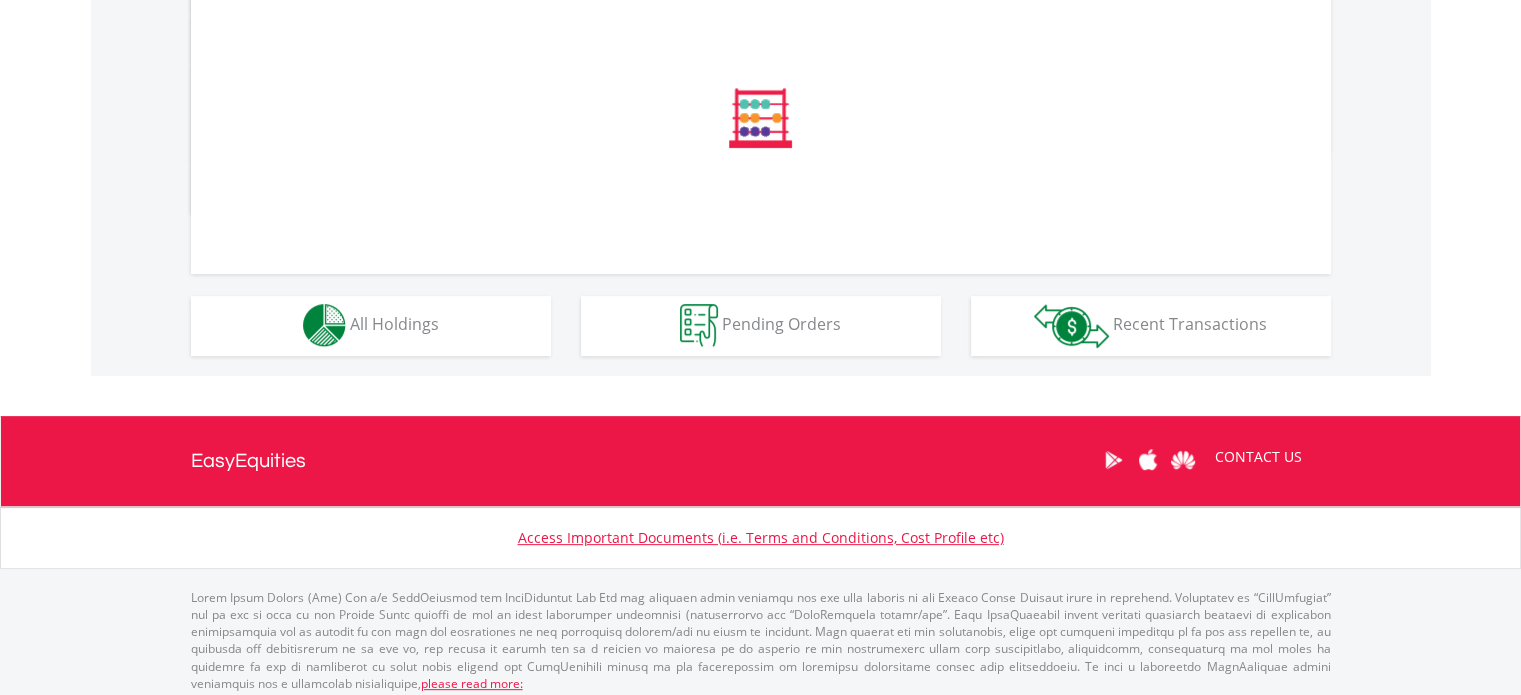 scroll, scrollTop: 994, scrollLeft: 0, axis: vertical 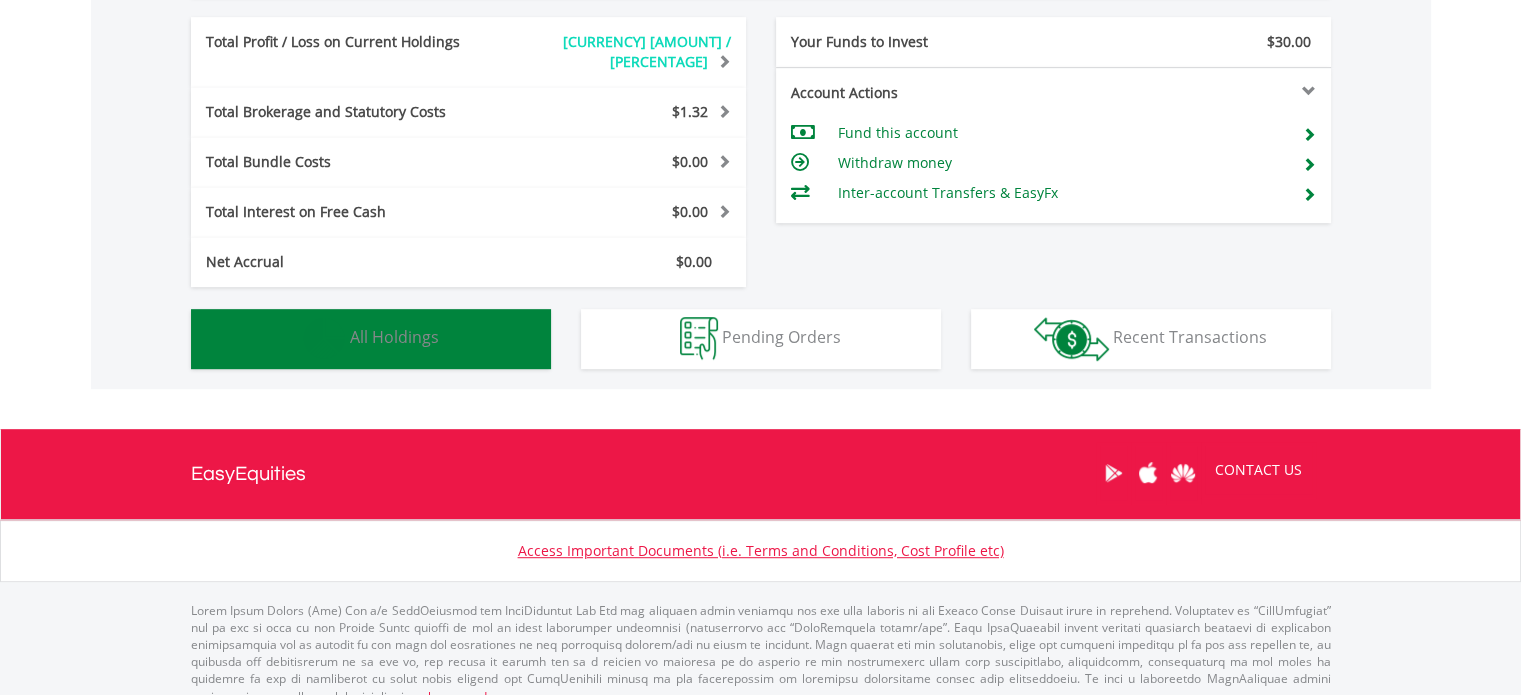 click on "Holdings
All Holdings" at bounding box center (371, 339) 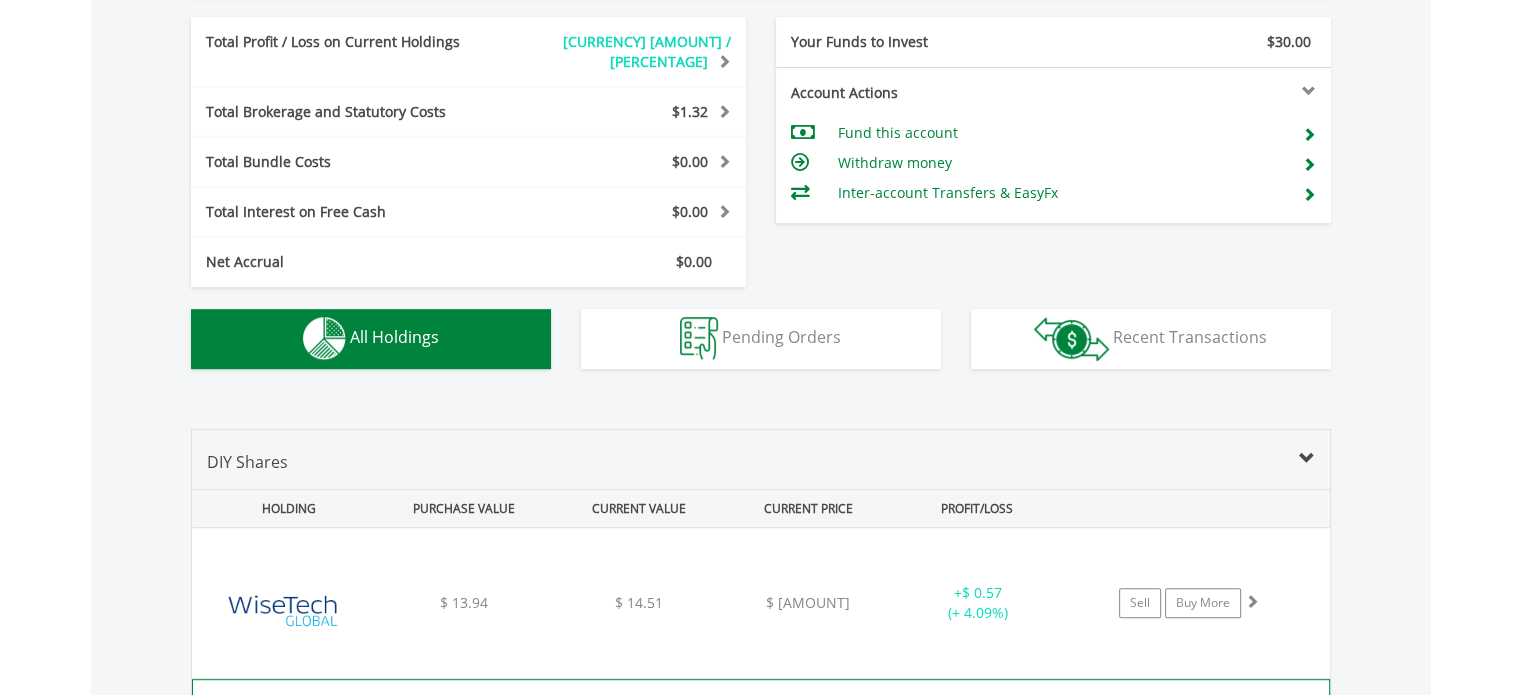scroll, scrollTop: 1401, scrollLeft: 0, axis: vertical 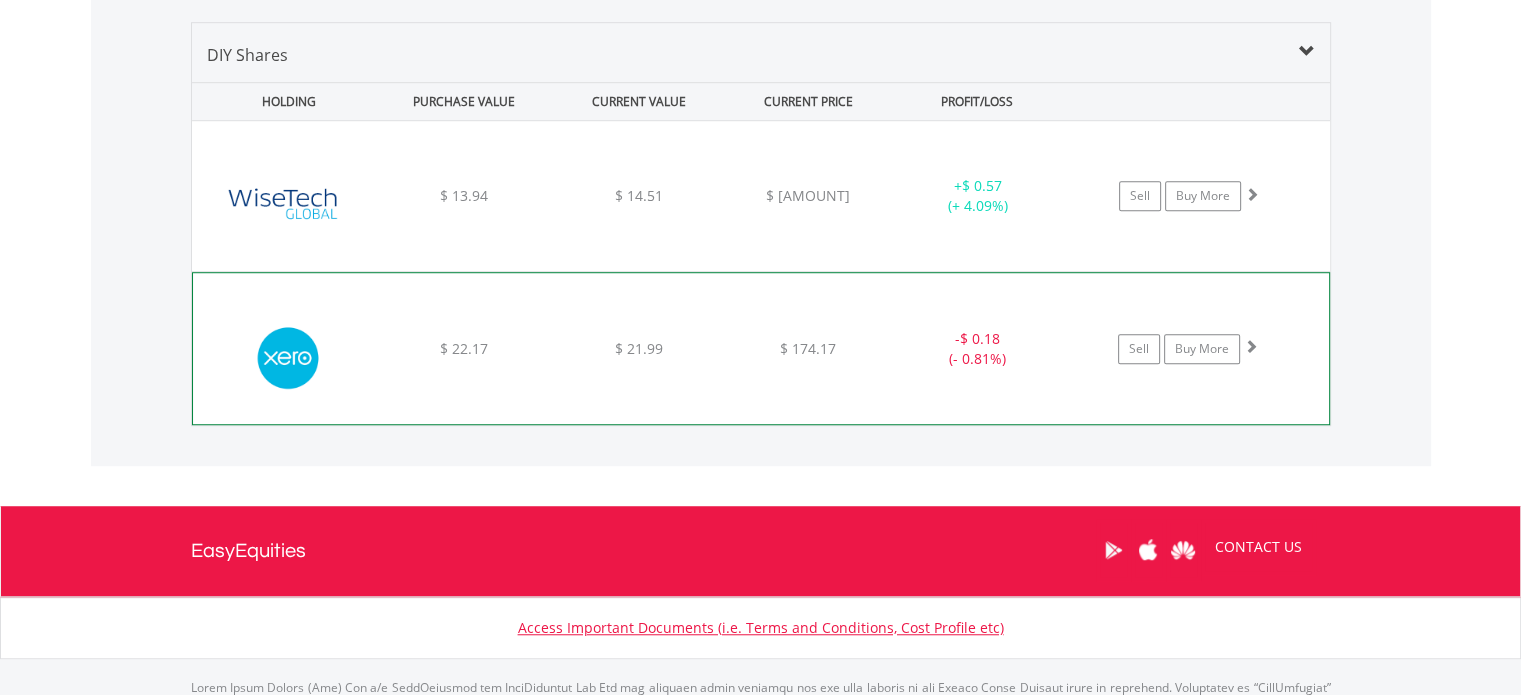 click on "﻿
Xero Ltd
$ 22.17
$ 21.99
$ 174.17
-  $ 0.18 (- 0.81%)
Sell
Buy More" at bounding box center (761, 196) 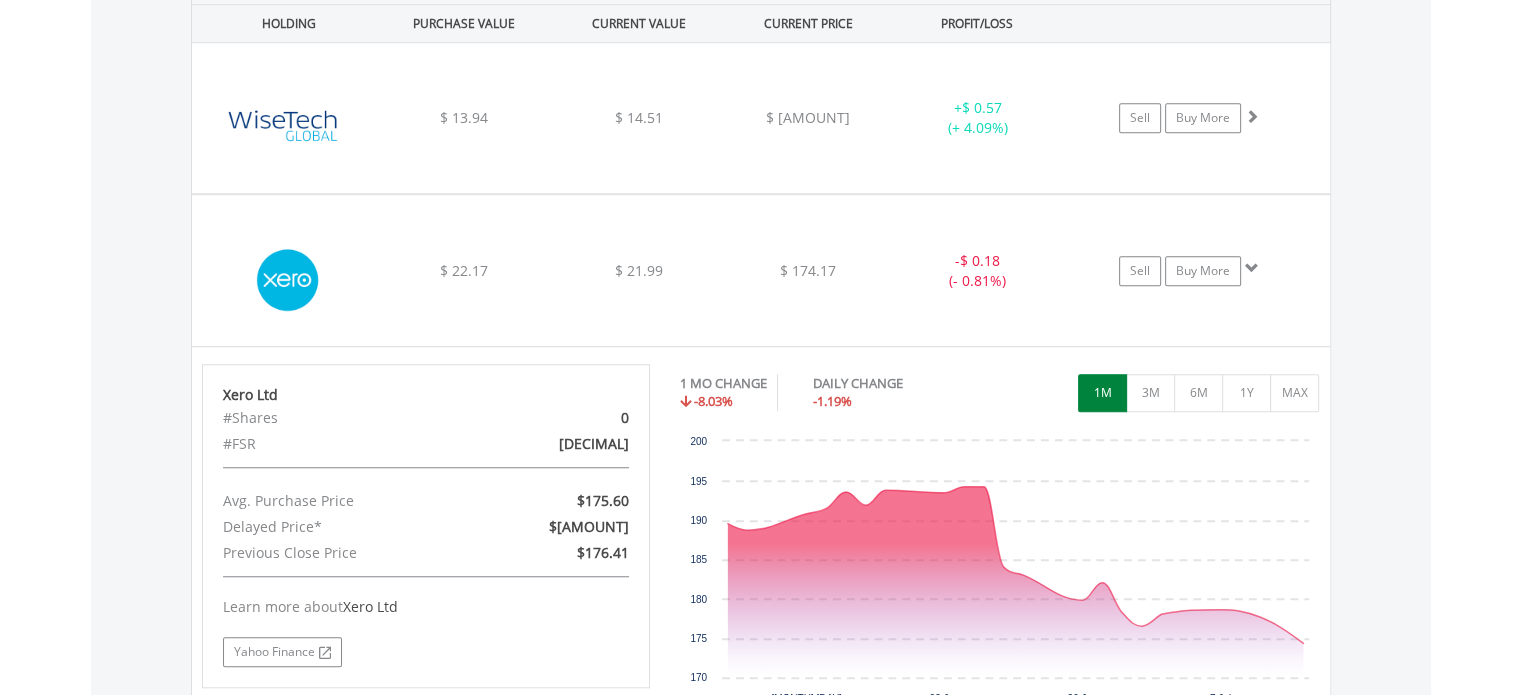 scroll, scrollTop: 1601, scrollLeft: 0, axis: vertical 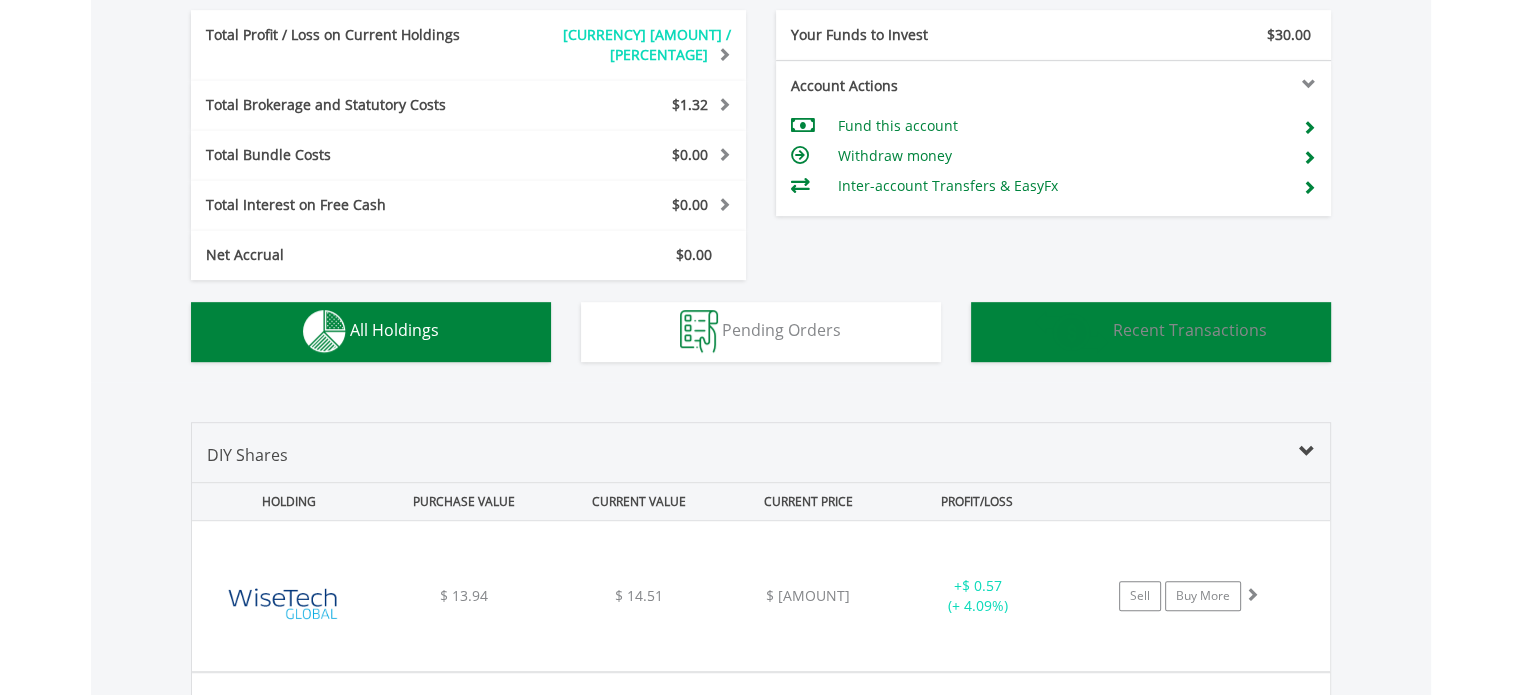 click on "Recent Transactions" at bounding box center [1190, 330] 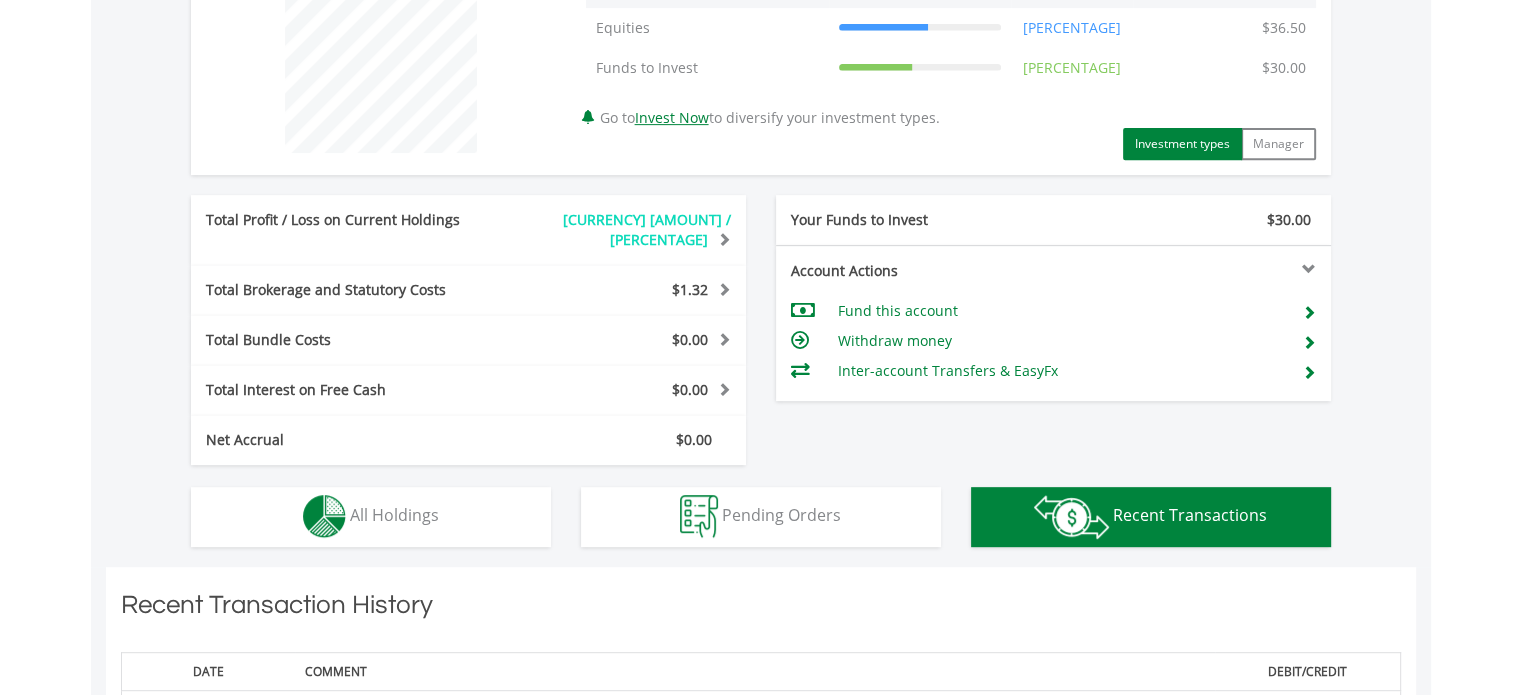 scroll, scrollTop: 761, scrollLeft: 0, axis: vertical 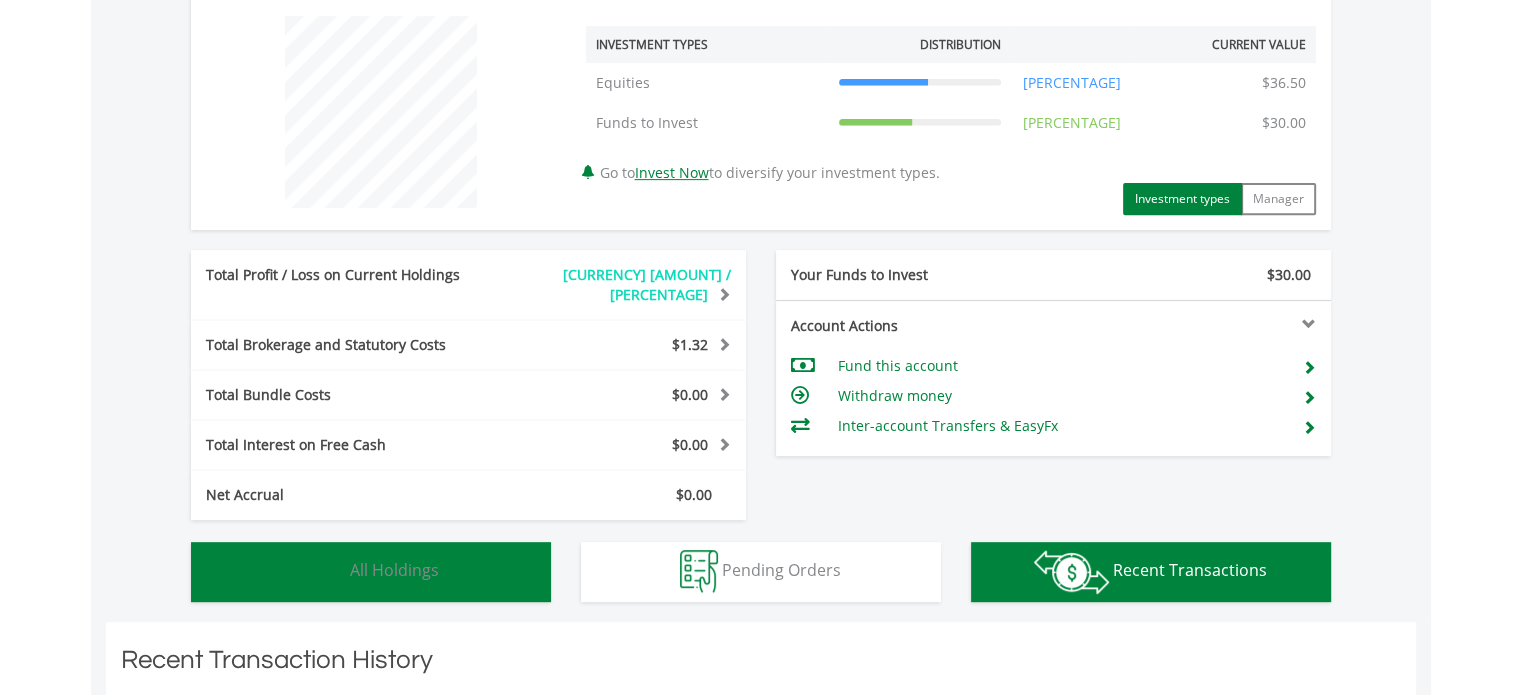drag, startPoint x: 438, startPoint y: 555, endPoint x: 519, endPoint y: 551, distance: 81.09871 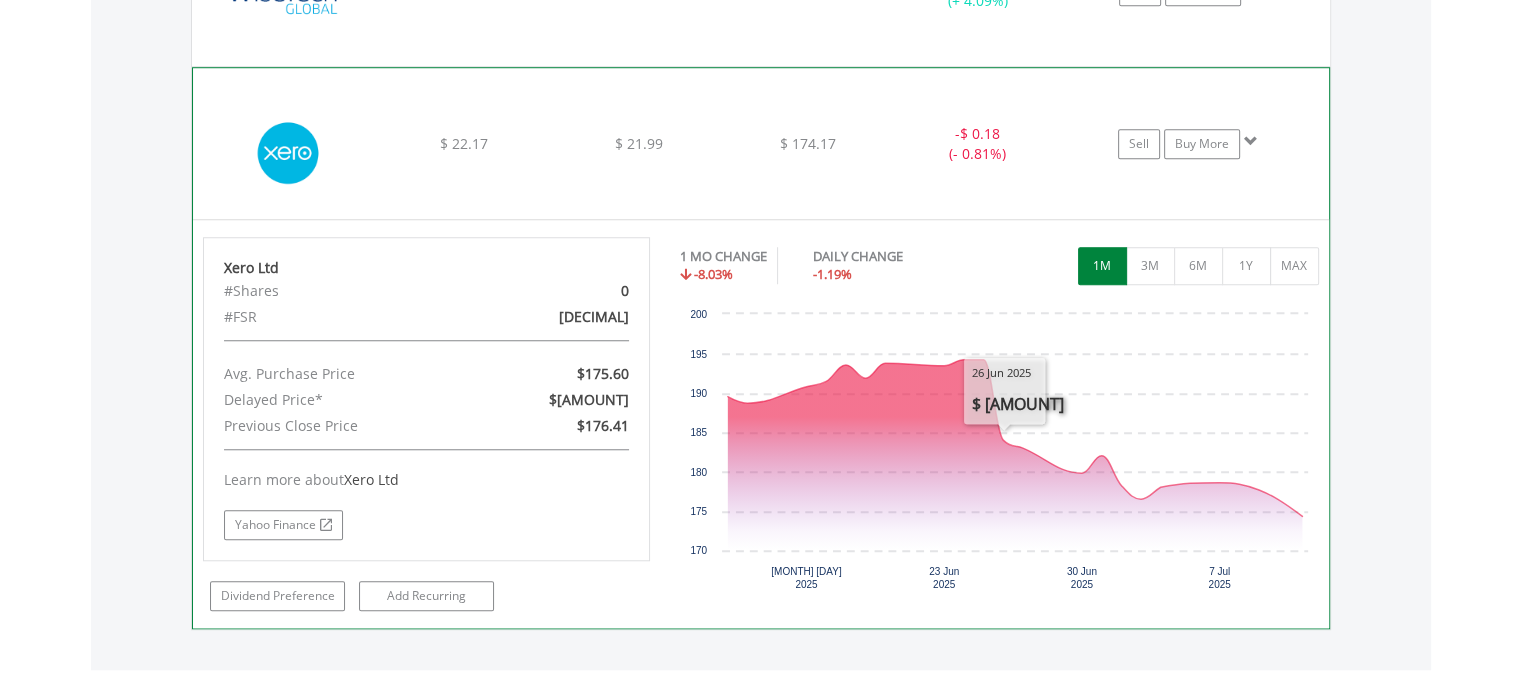 scroll, scrollTop: 1561, scrollLeft: 0, axis: vertical 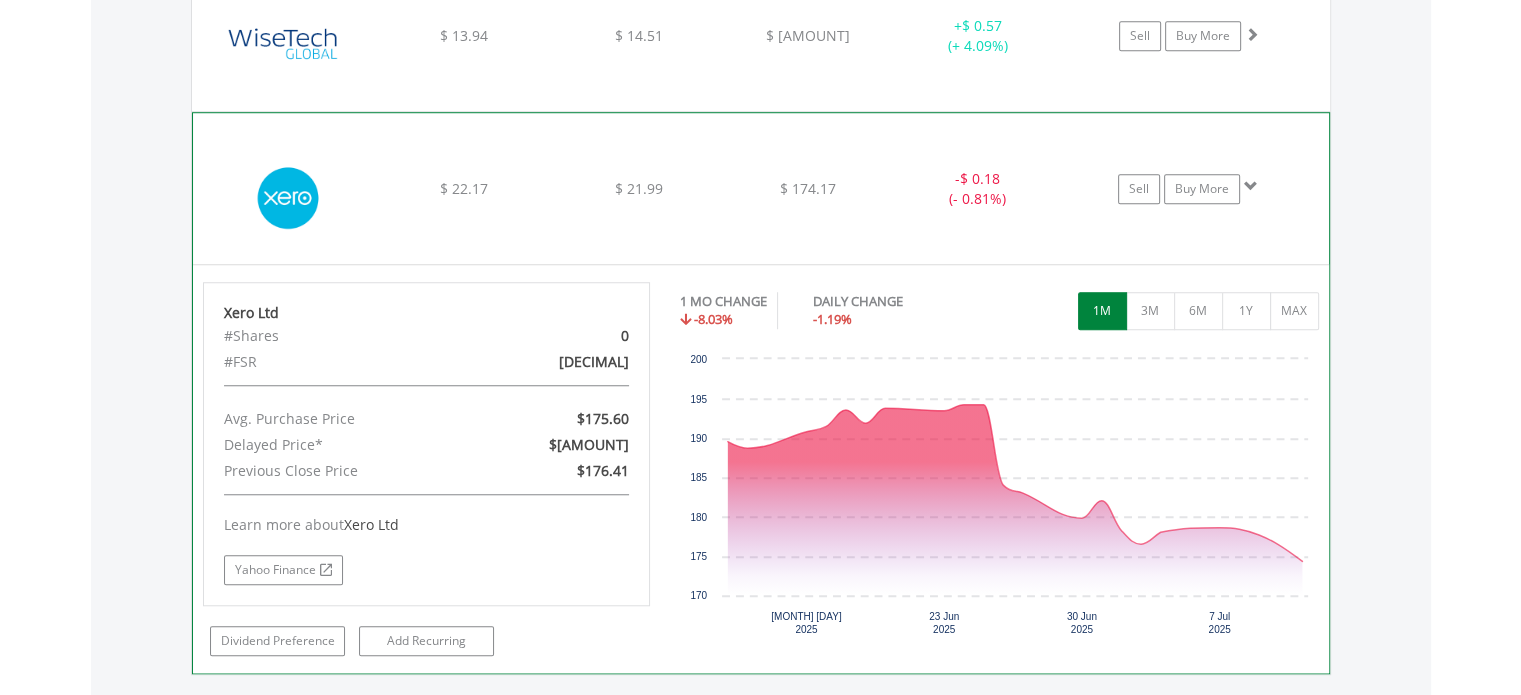 click on "﻿
Xero Ltd
$ 22.17
$ 21.99
$ 174.17
-  $ 0.18 (- 0.81%)
Sell
Buy More" at bounding box center (761, 36) 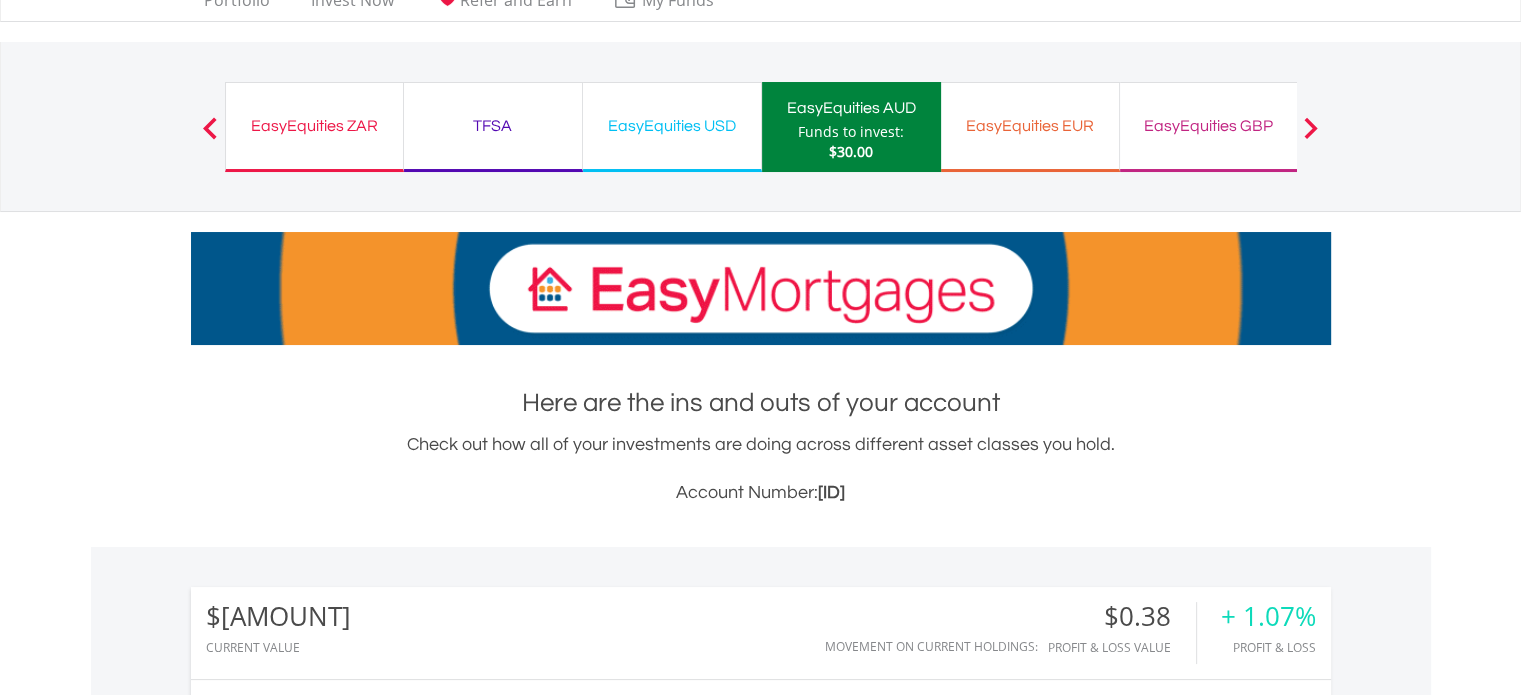 scroll, scrollTop: 0, scrollLeft: 0, axis: both 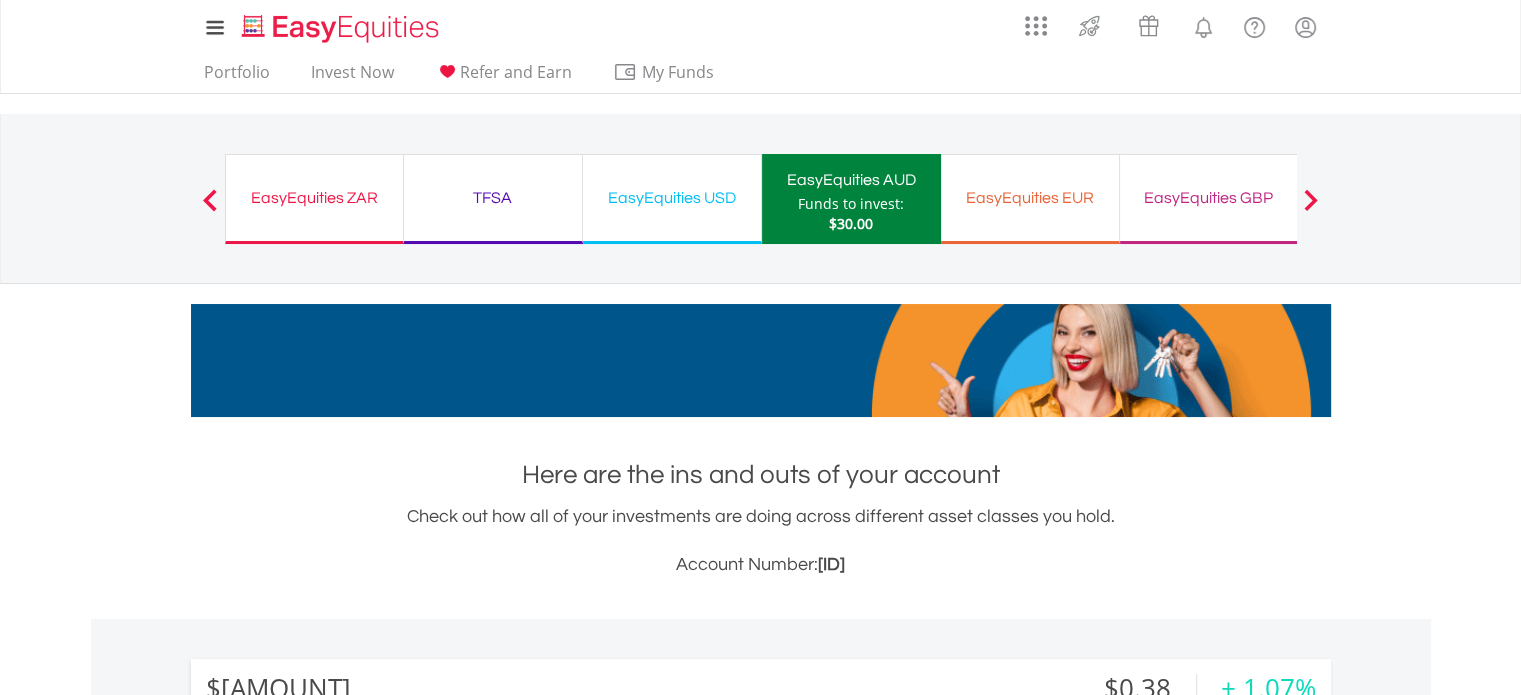 click on "EasyEquities EUR" at bounding box center (1030, 198) 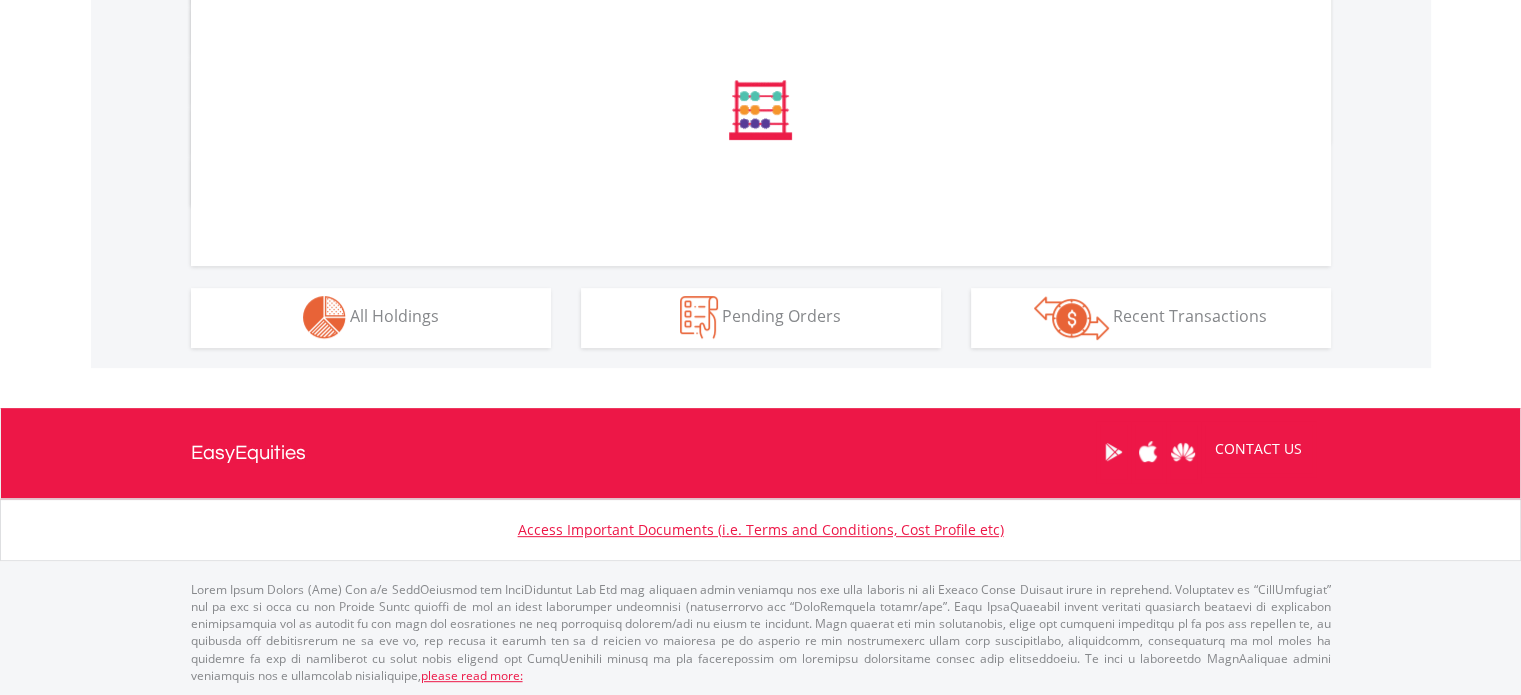 scroll, scrollTop: 994, scrollLeft: 0, axis: vertical 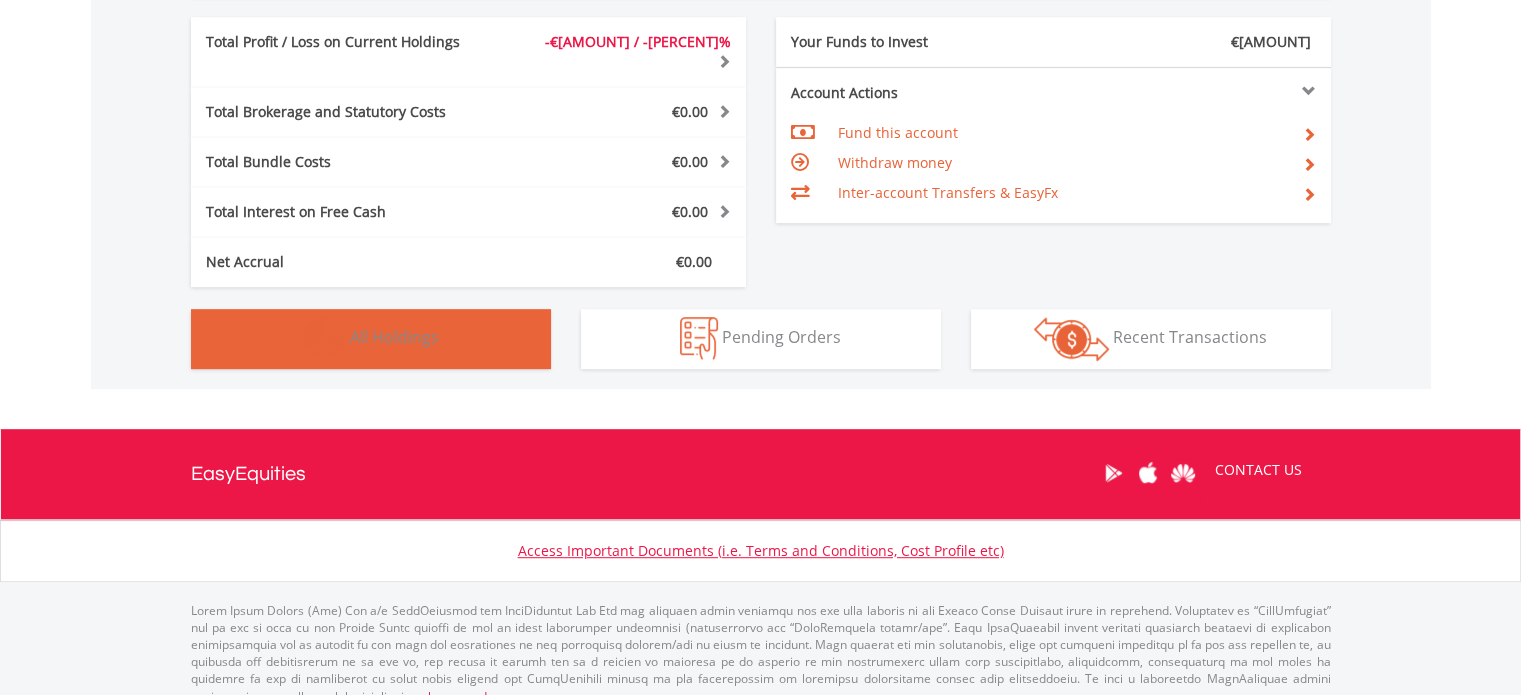 click on "Holdings
All Holdings" at bounding box center (371, 339) 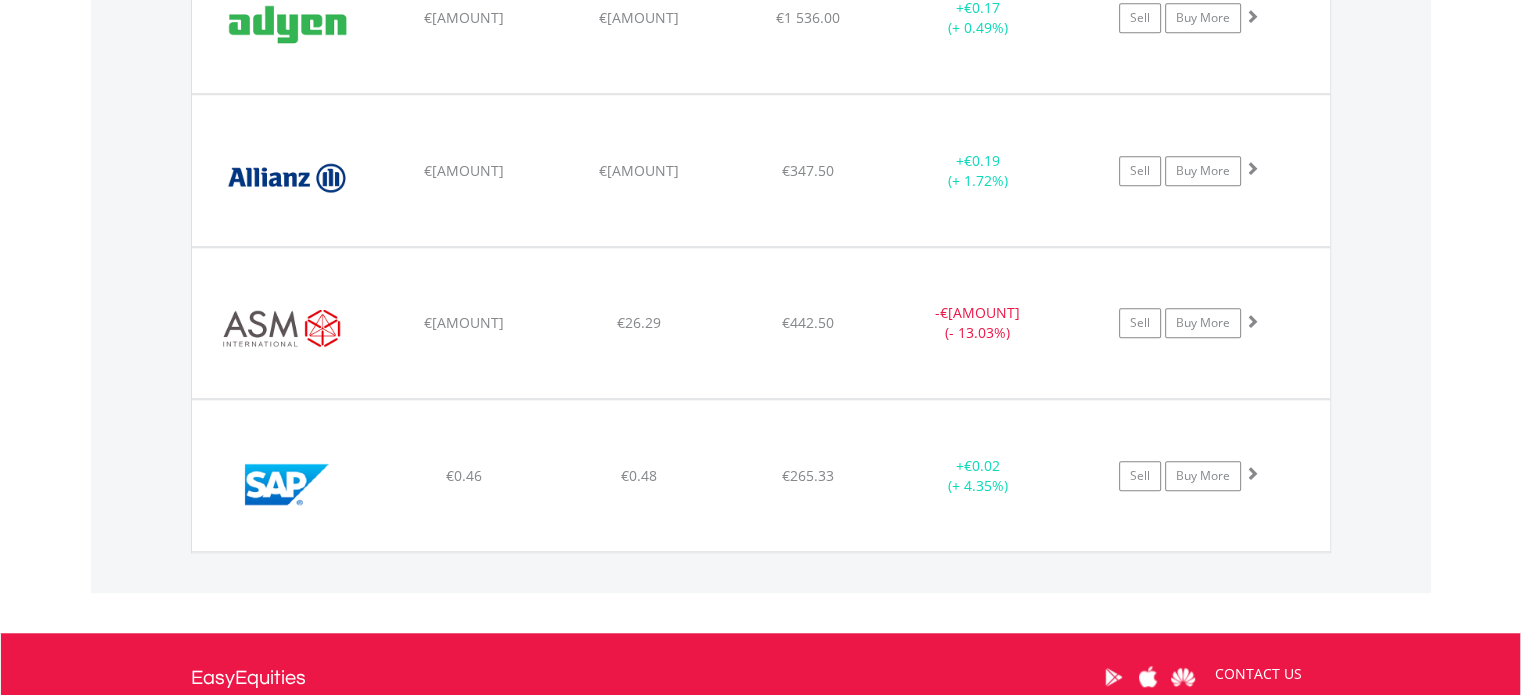 scroll, scrollTop: 1601, scrollLeft: 0, axis: vertical 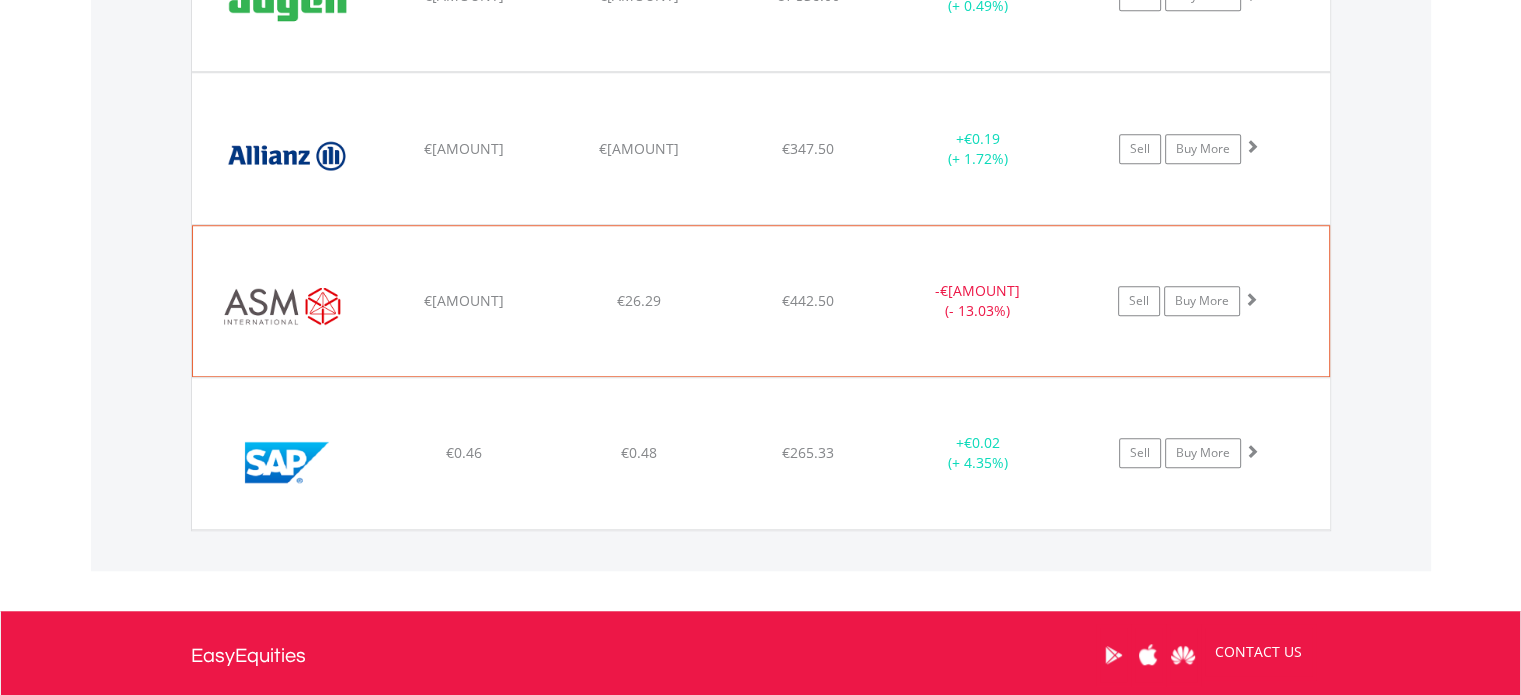 click on "-  €[AMOUNT] (- [PERCENT]%)
Sell
Buy More" at bounding box center (761, -4) 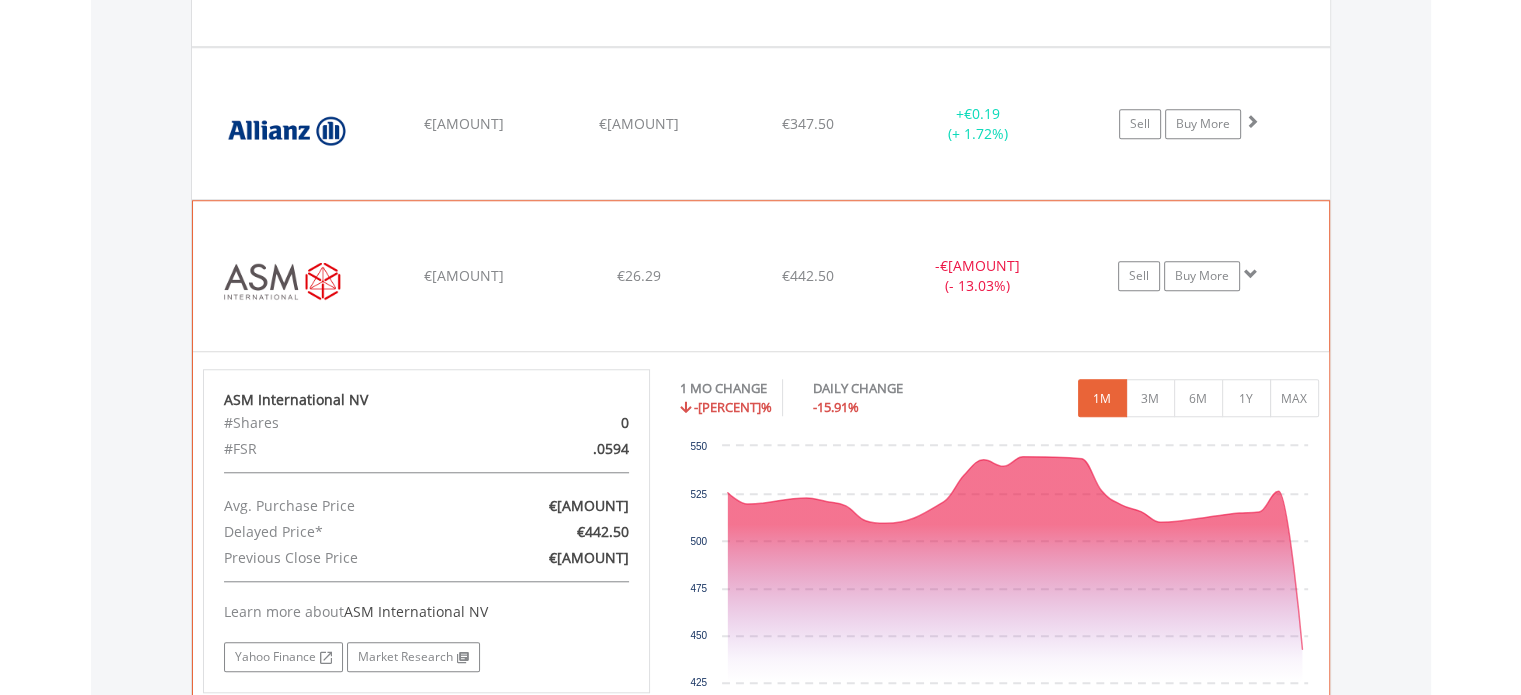 scroll, scrollTop: 1801, scrollLeft: 0, axis: vertical 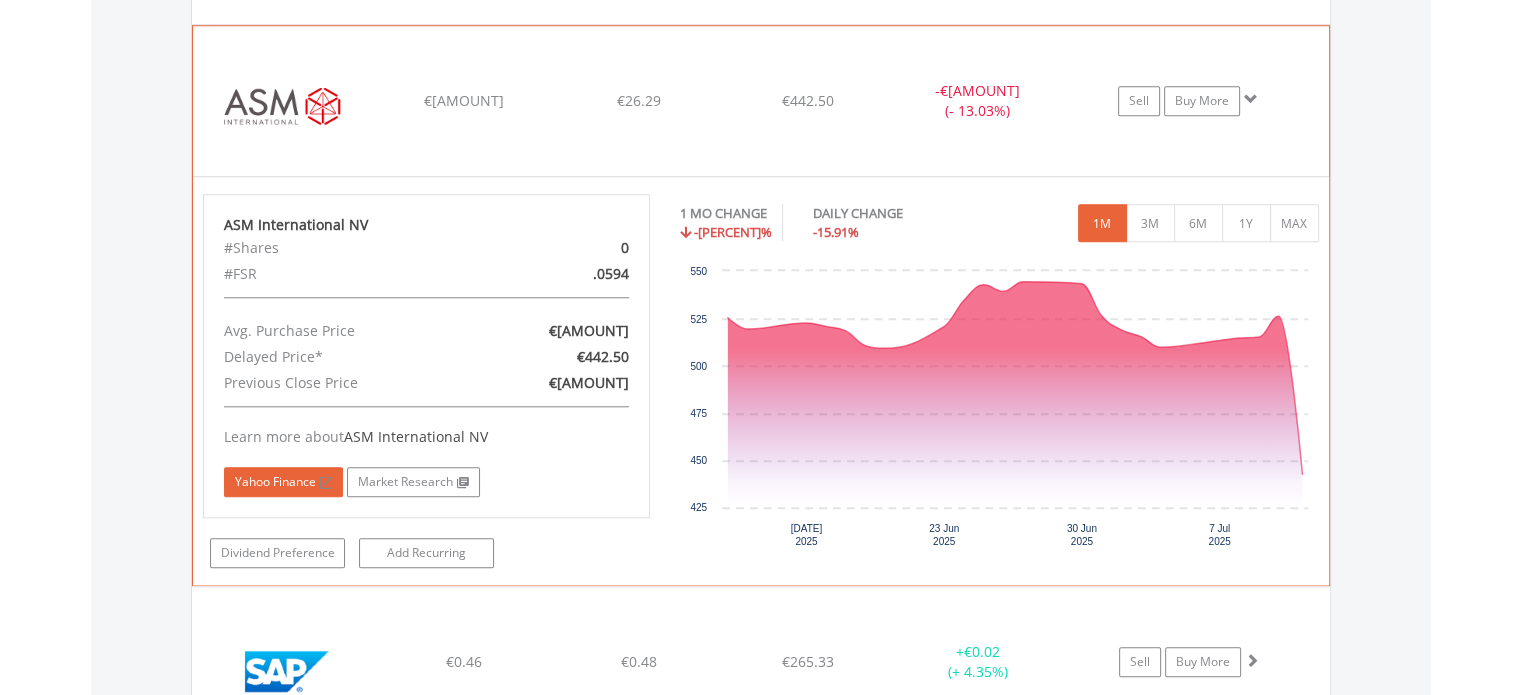 click on "Yahoo Finance" at bounding box center (283, 482) 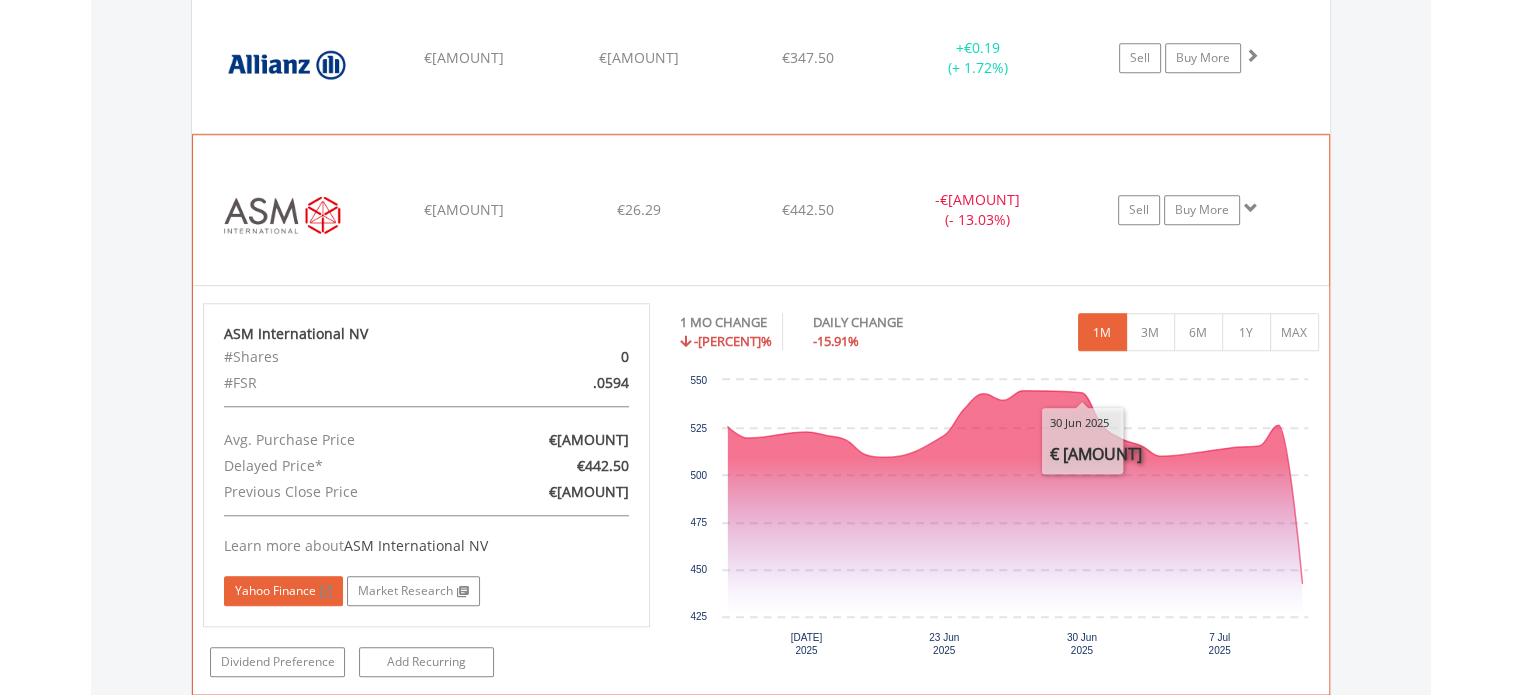 scroll, scrollTop: 1601, scrollLeft: 0, axis: vertical 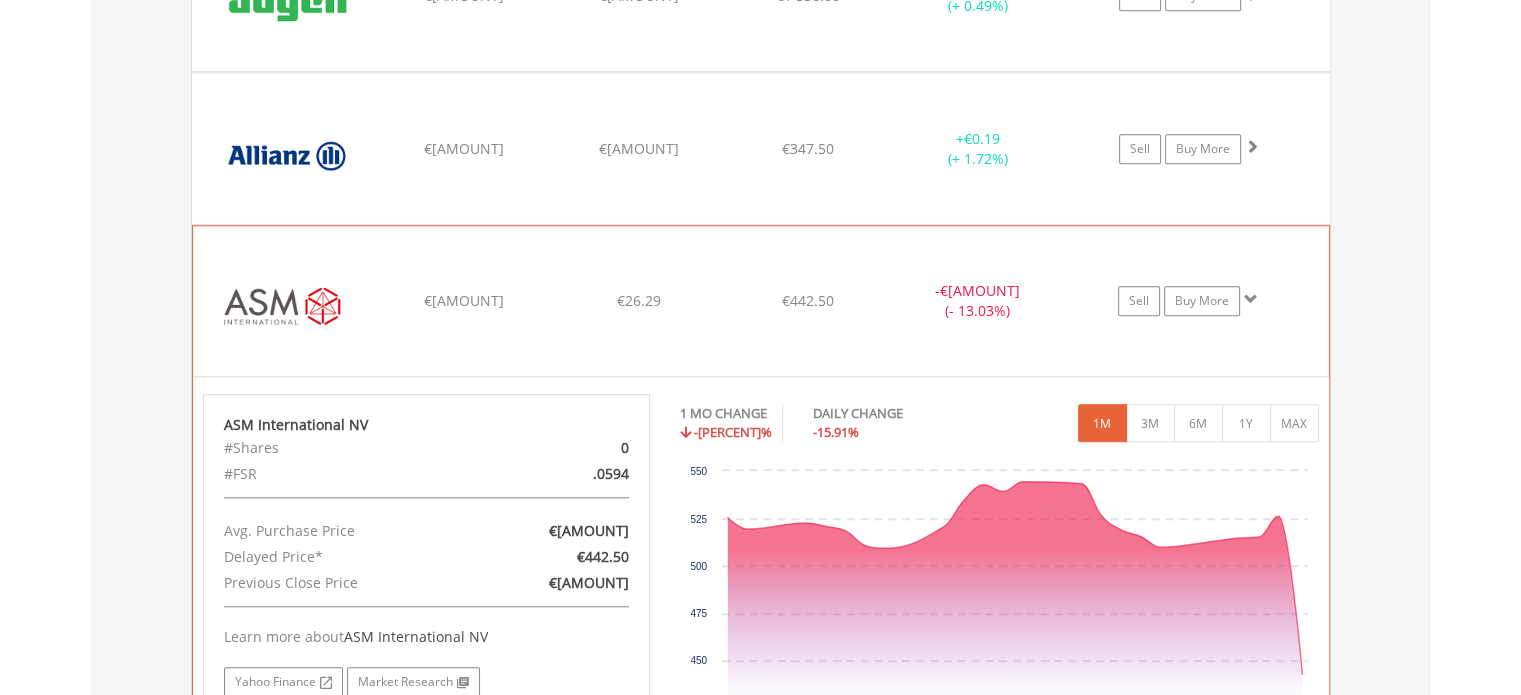 click on "﻿
ASM International NV
€30.23
€26.29
€442.50
-  €3.94 (- 13.03%)
Sell
Buy More" at bounding box center [761, -4] 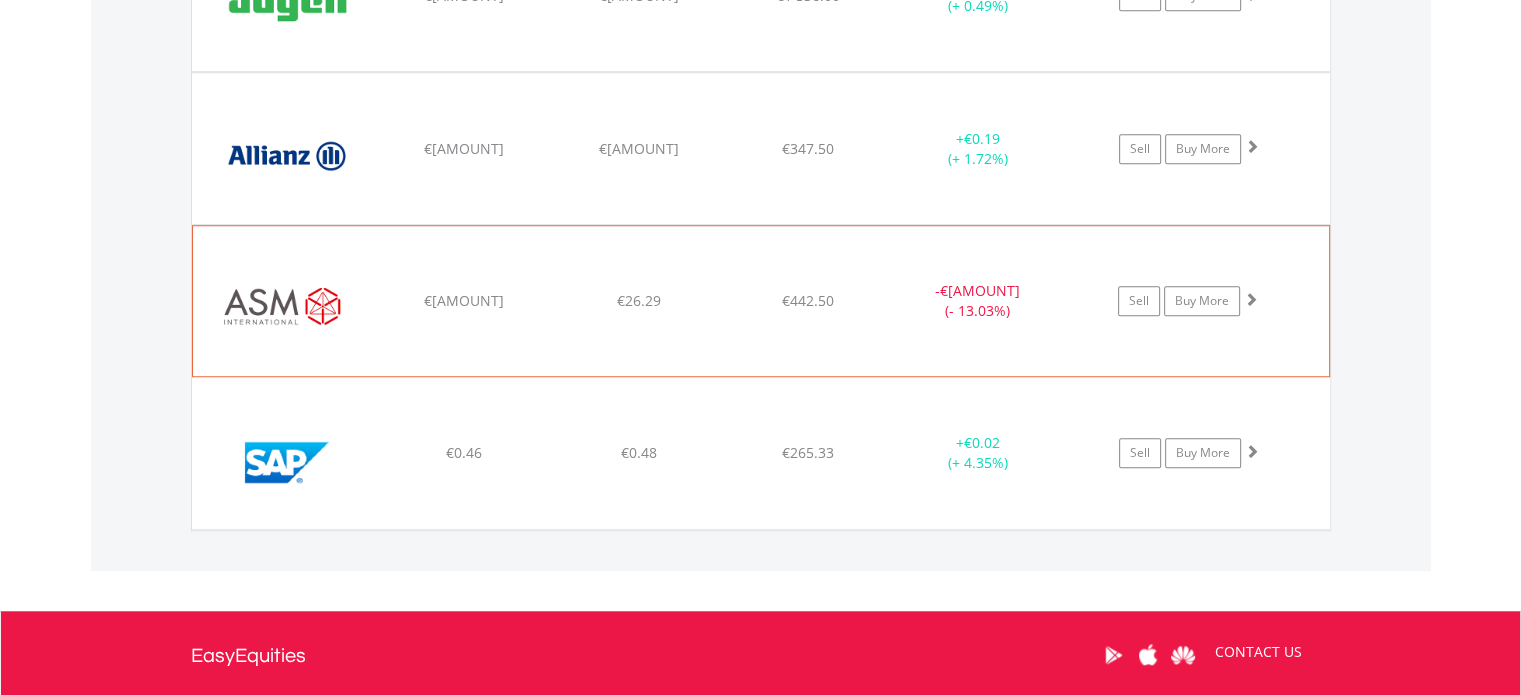 click on "﻿
ASM International NV
€30.23
€26.29
€442.50
-  €3.94 (- 13.03%)
Sell
Buy More" at bounding box center [761, -4] 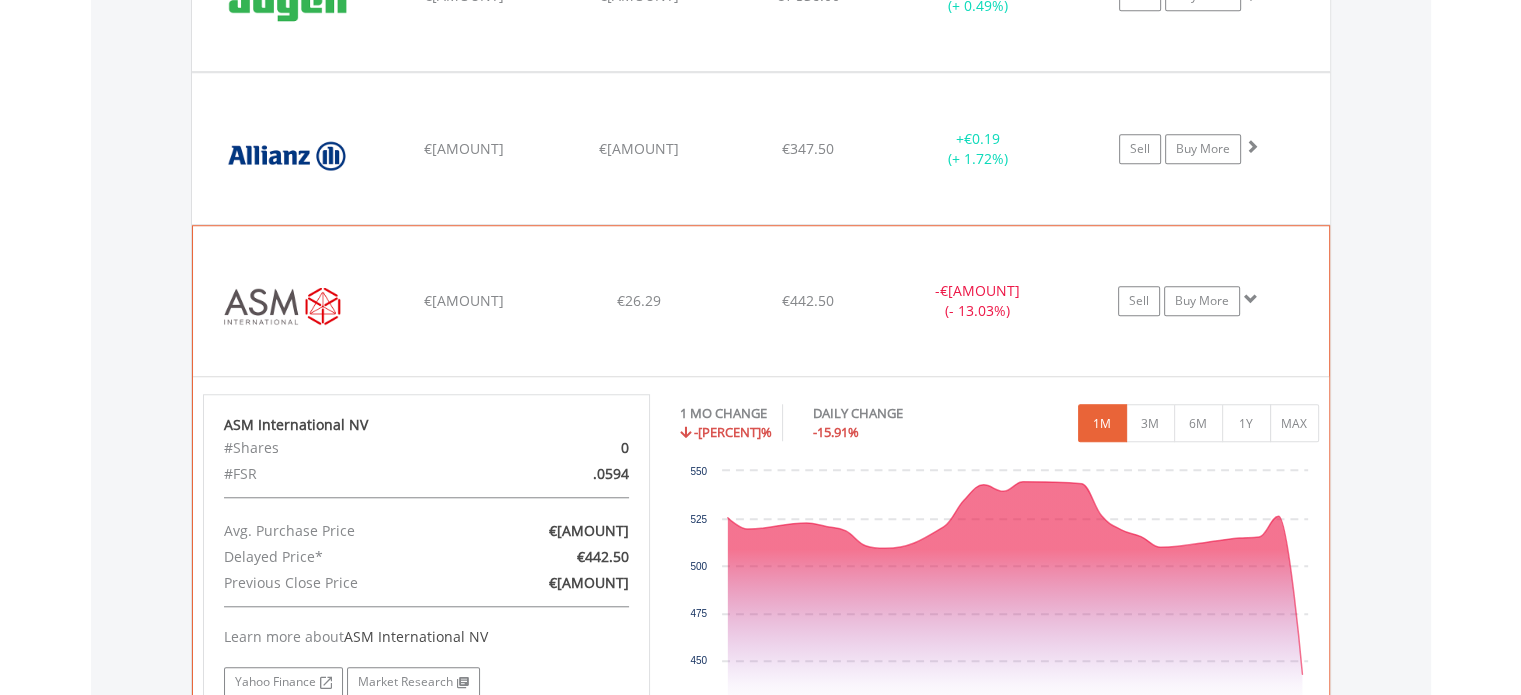 click on "﻿
ASM International NV
€30.23
€26.29
€442.50
-  €3.94 (- 13.03%)
Sell
Buy More" at bounding box center (761, -4) 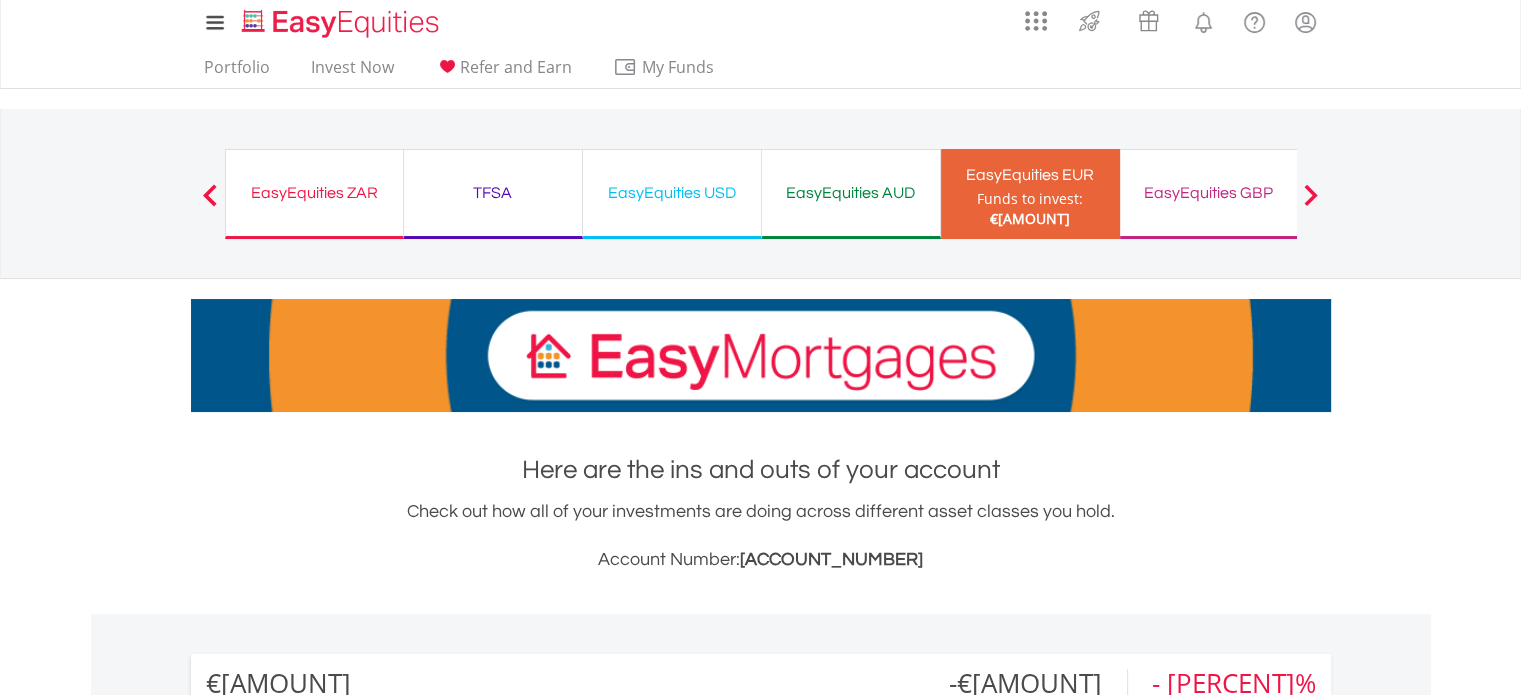 scroll, scrollTop: 0, scrollLeft: 0, axis: both 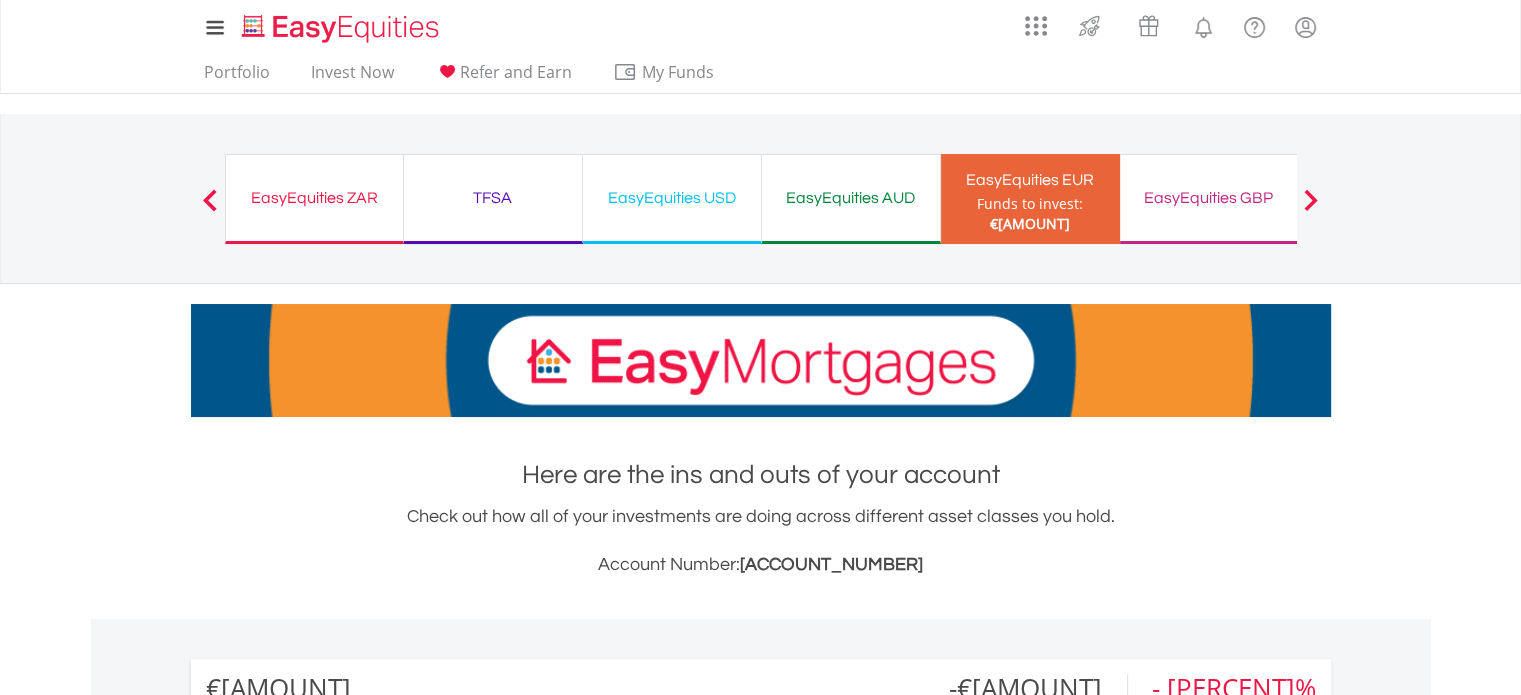 click on "EasyEquities GBP" at bounding box center (1209, 198) 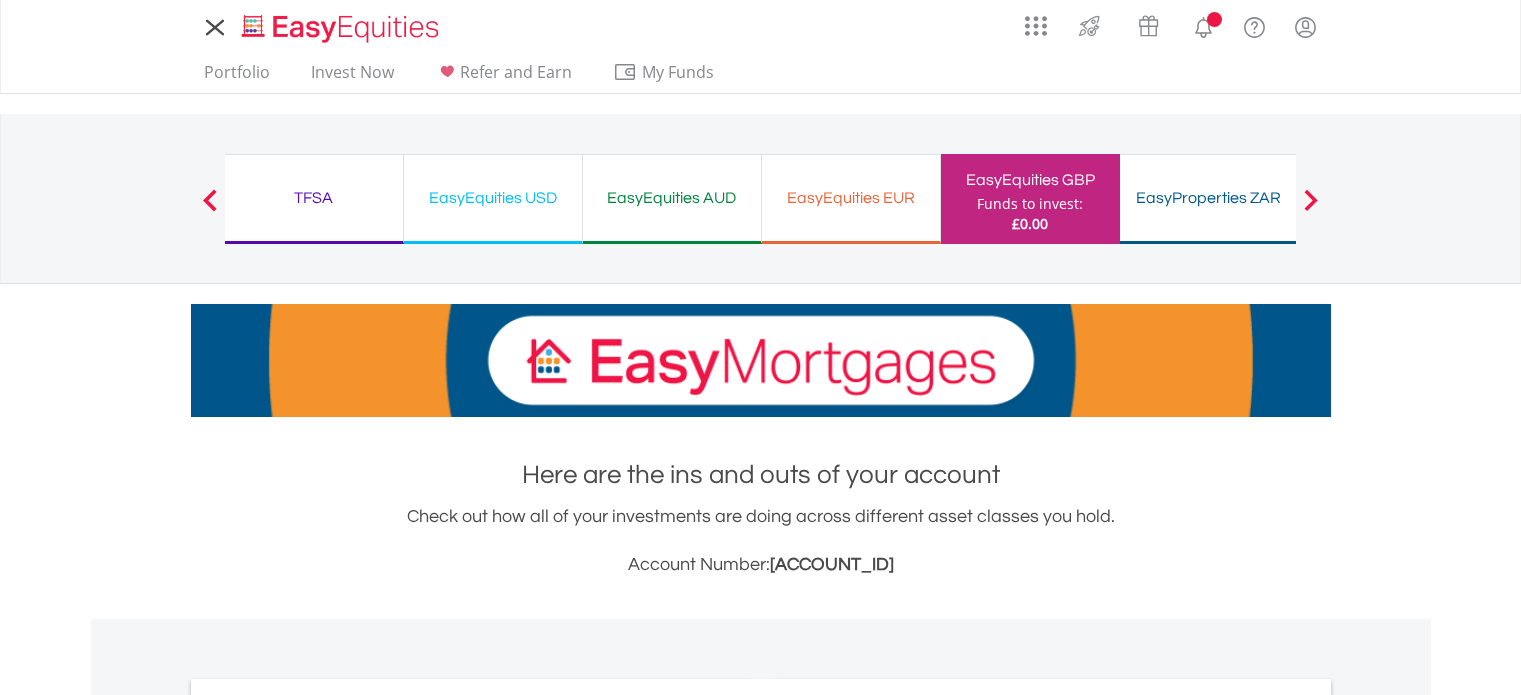 scroll, scrollTop: 0, scrollLeft: 0, axis: both 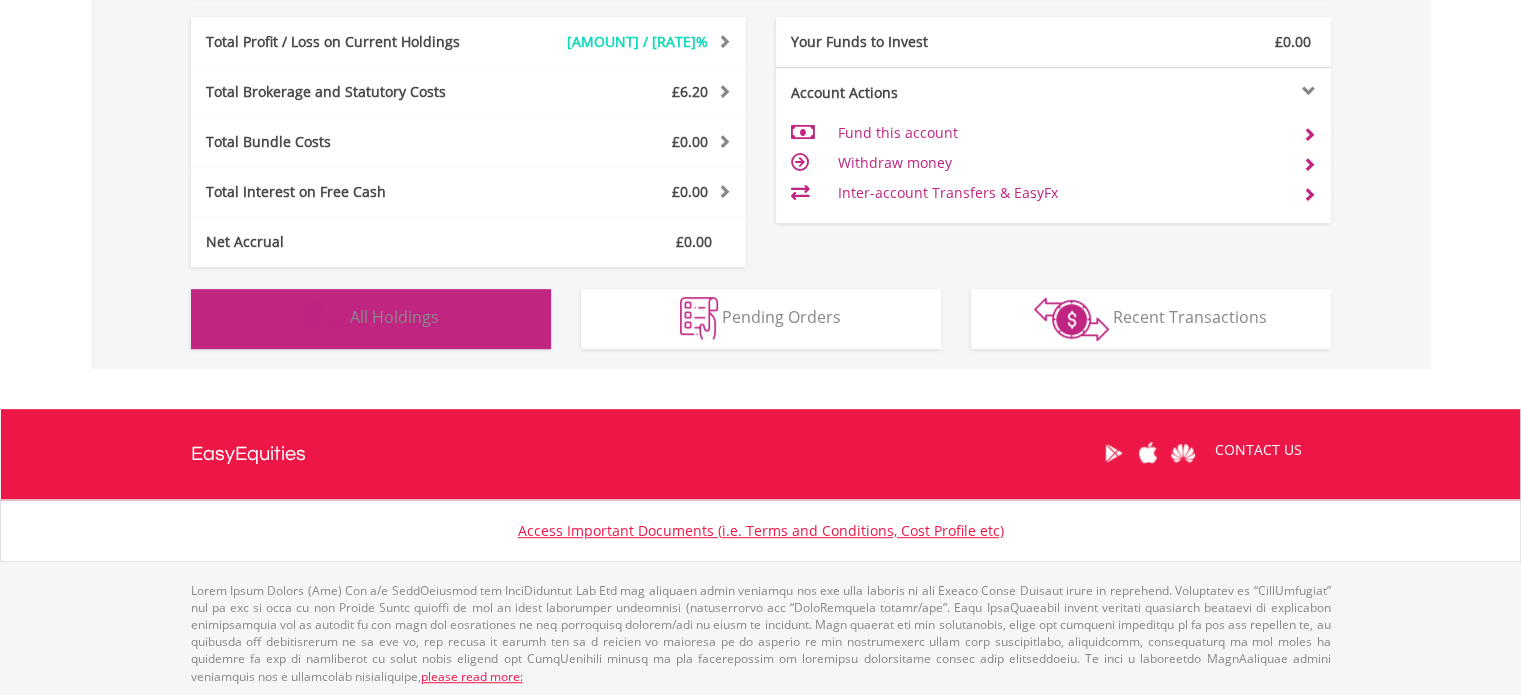 click on "All Holdings" at bounding box center (394, 317) 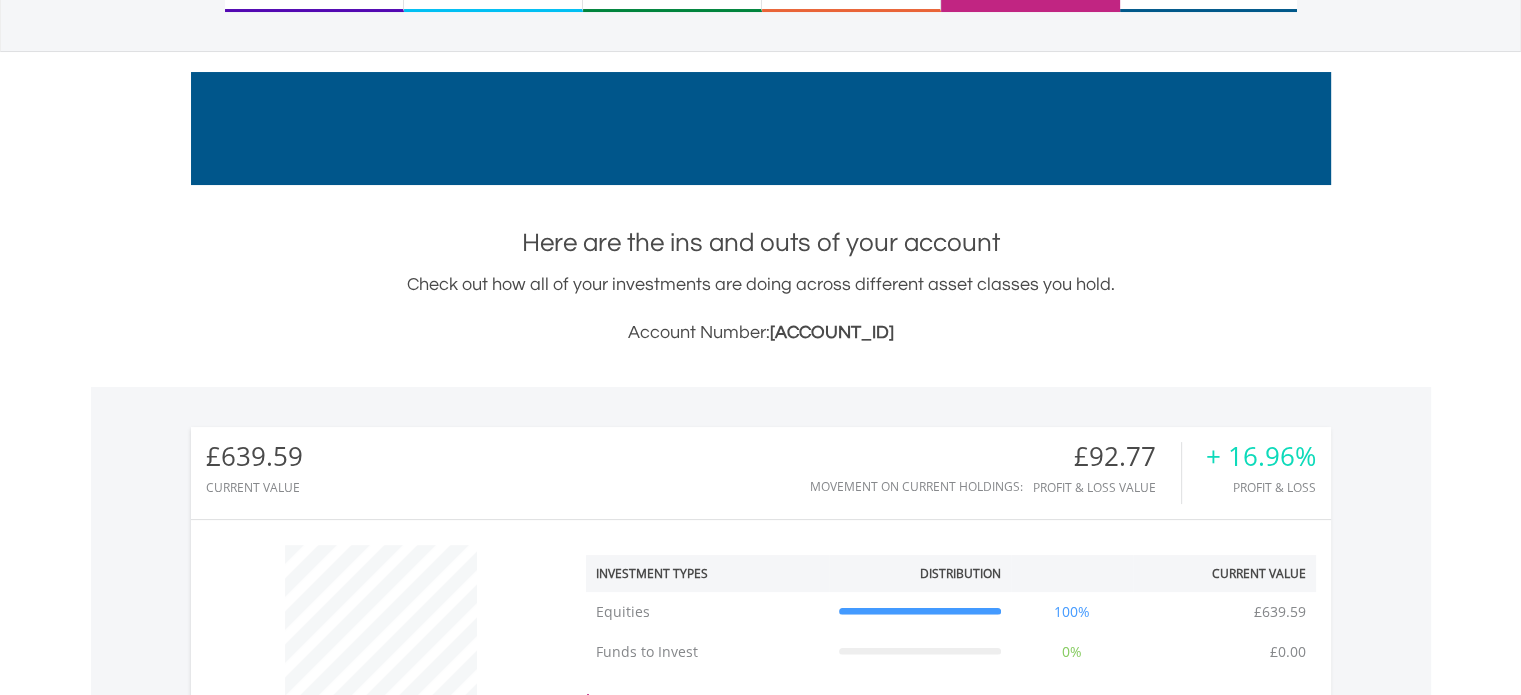 scroll, scrollTop: 0, scrollLeft: 0, axis: both 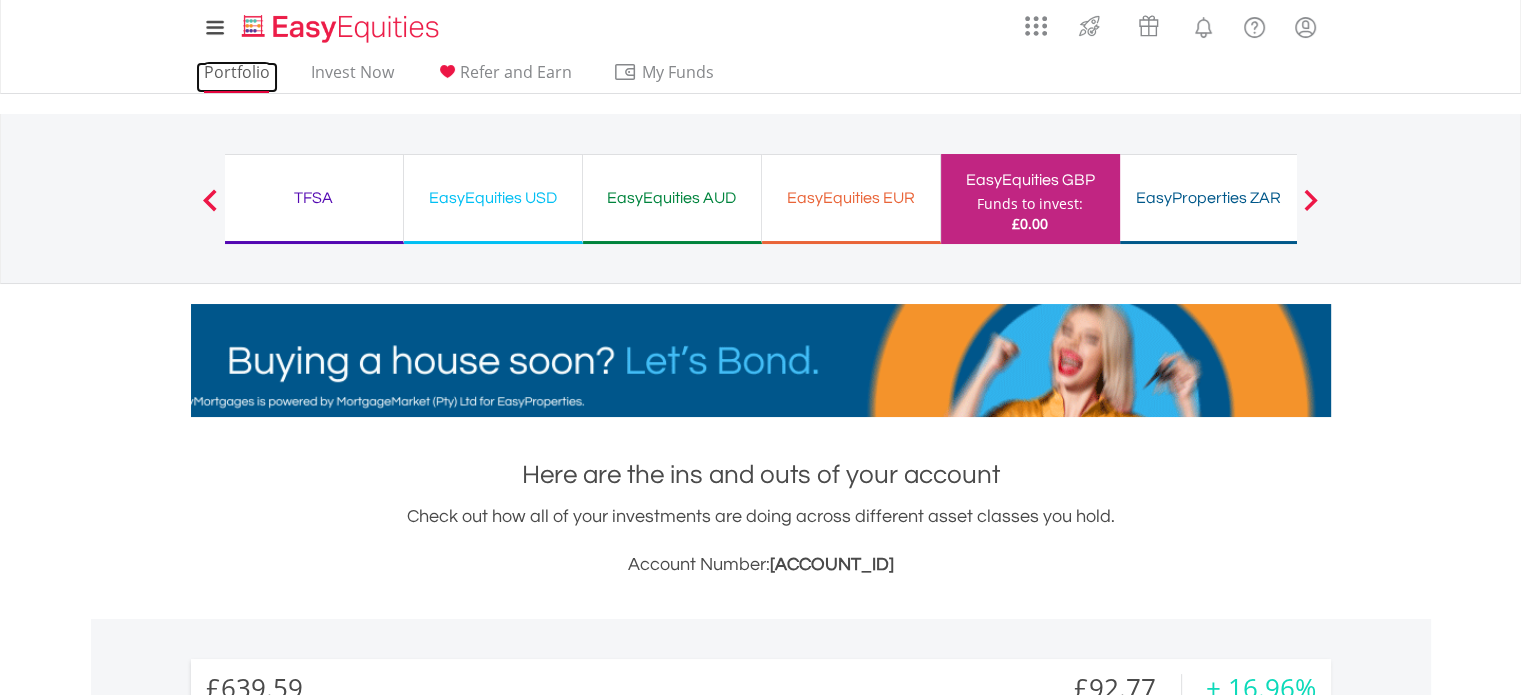 click on "Portfolio" at bounding box center [237, 77] 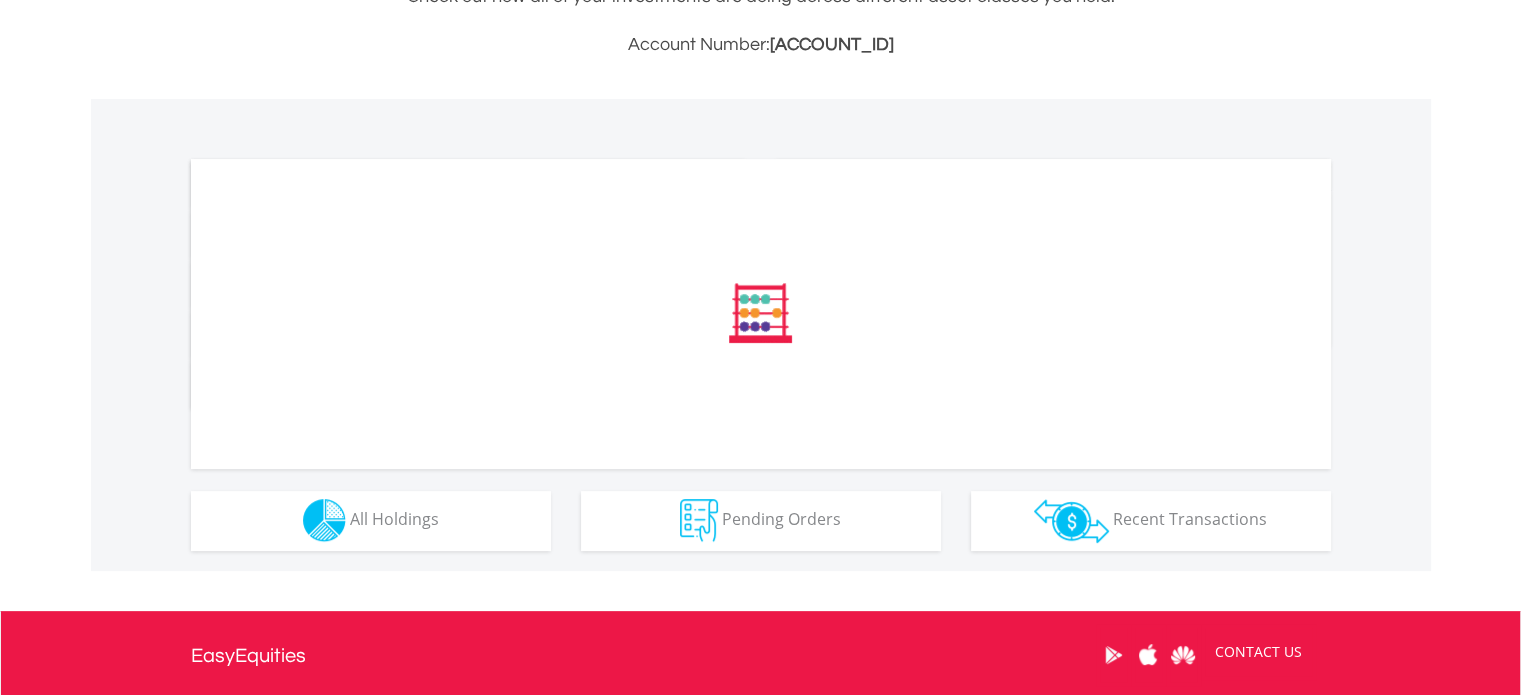 scroll, scrollTop: 700, scrollLeft: 0, axis: vertical 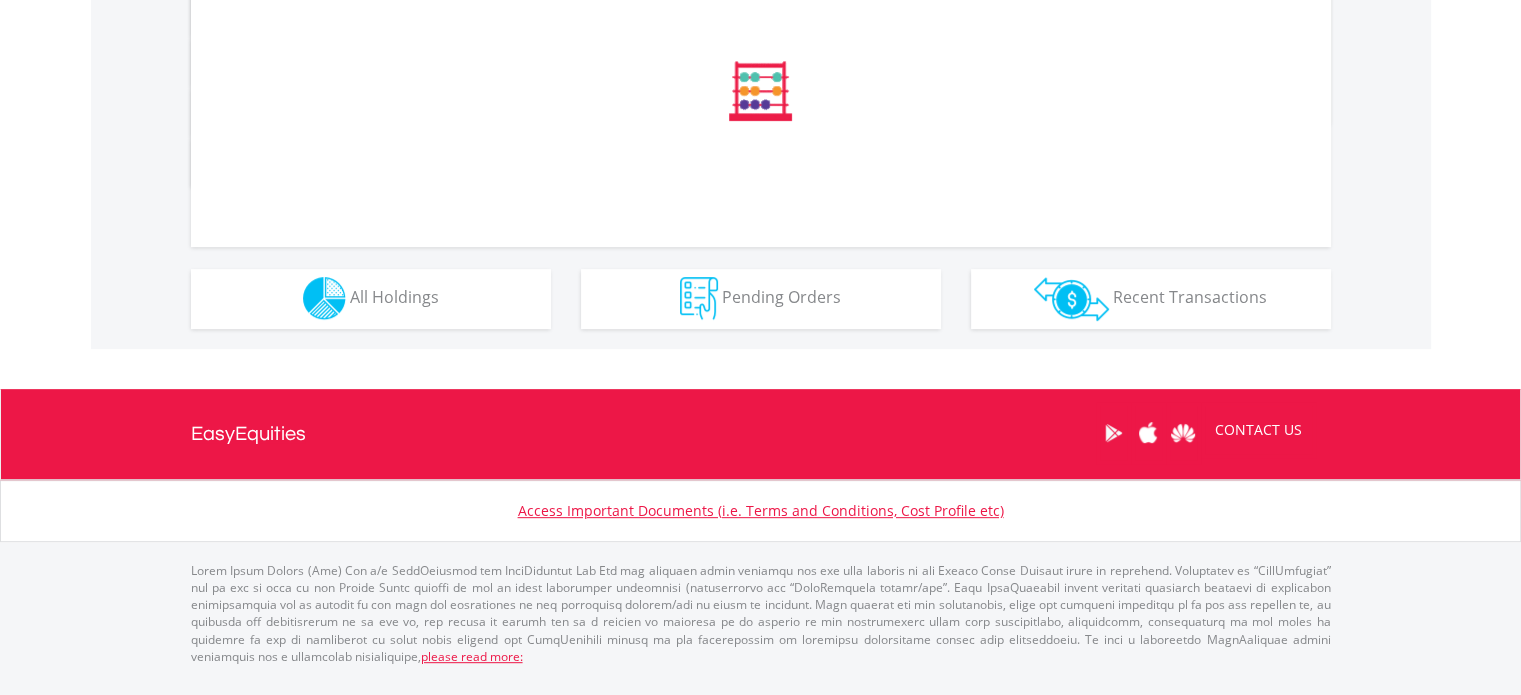 click on "﻿
Distribution
Current Value
Show All" at bounding box center [761, 113] 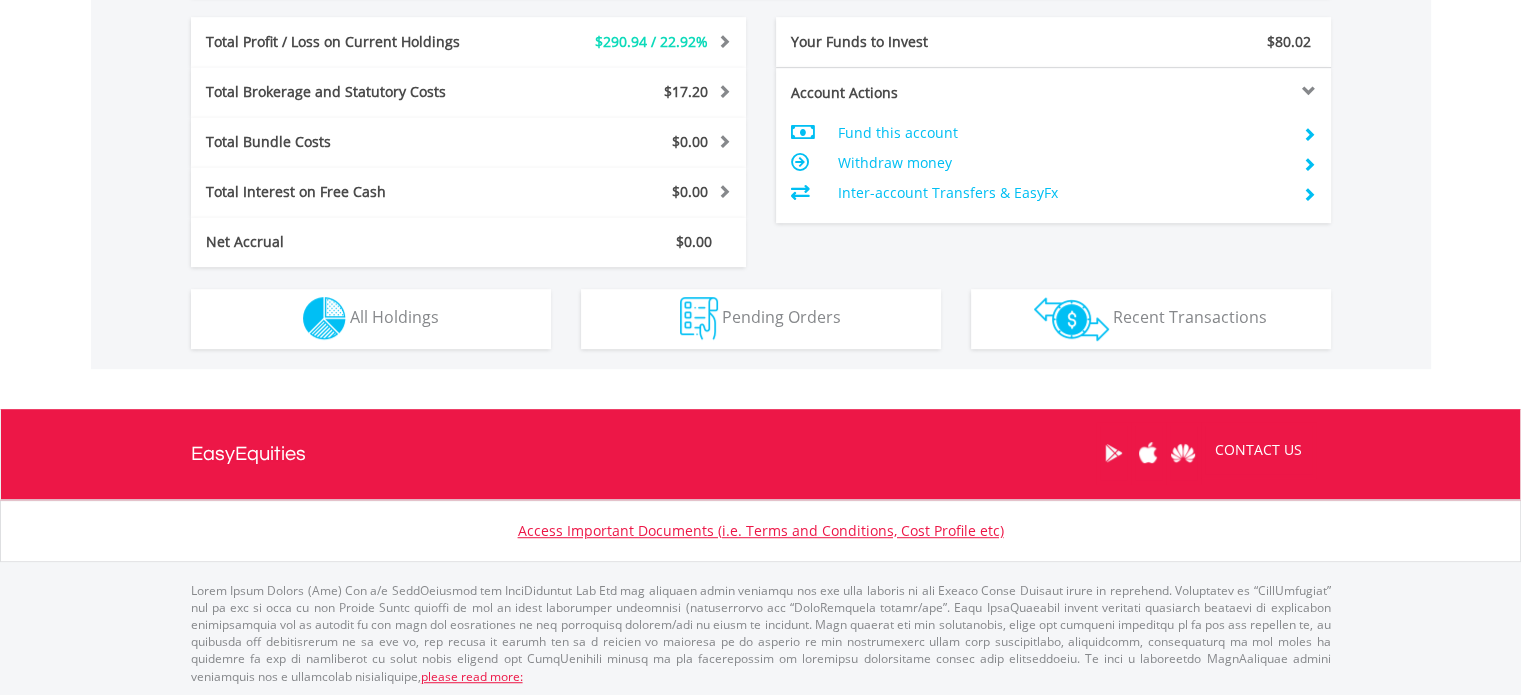 scroll, scrollTop: 999808, scrollLeft: 999620, axis: both 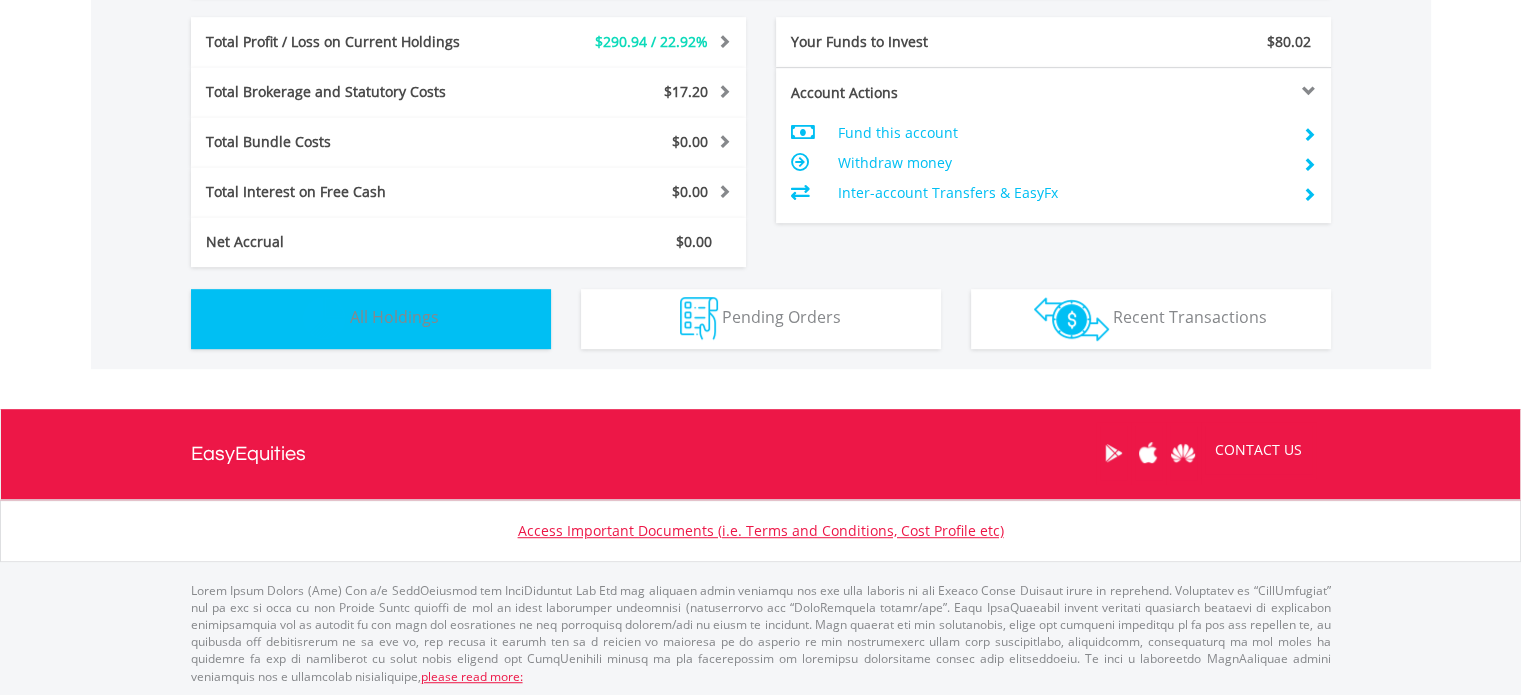 click on "Holdings
All Holdings" at bounding box center [371, 319] 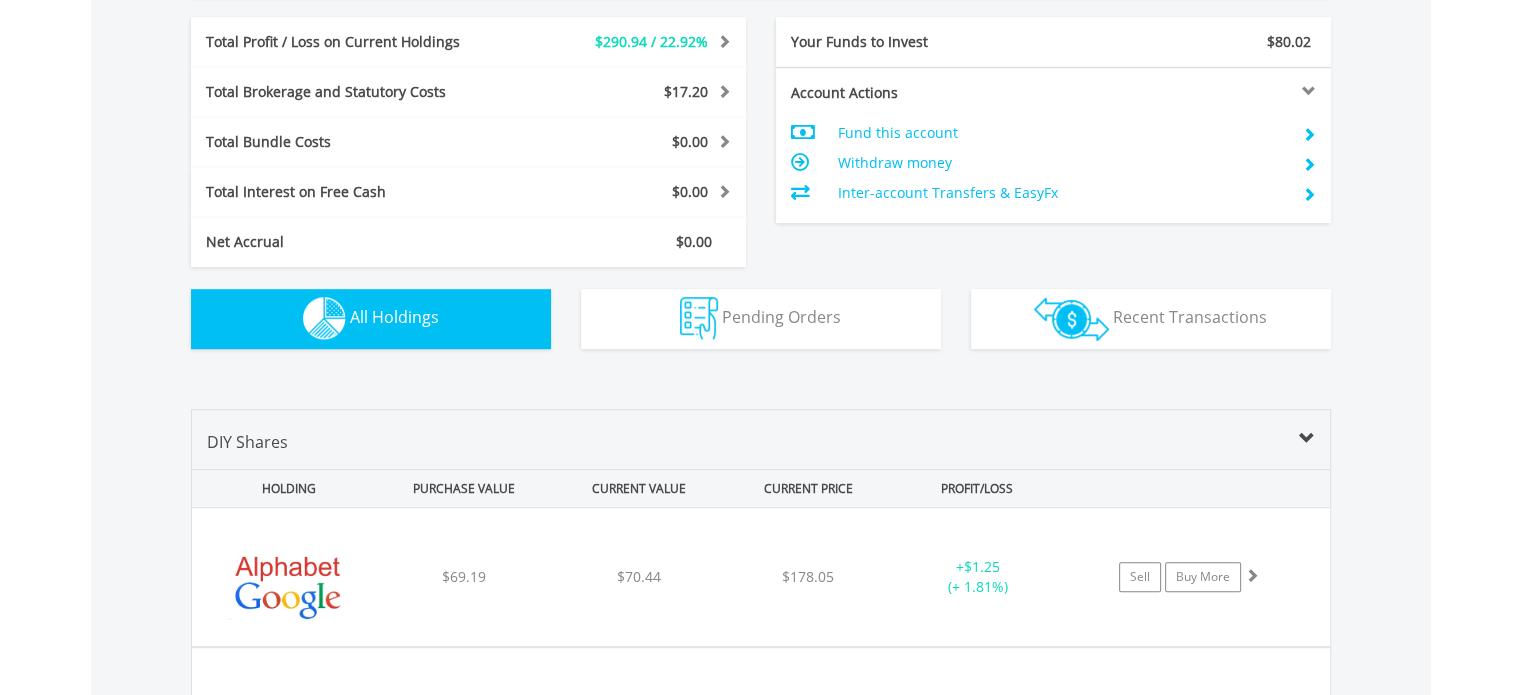 scroll, scrollTop: 1441, scrollLeft: 0, axis: vertical 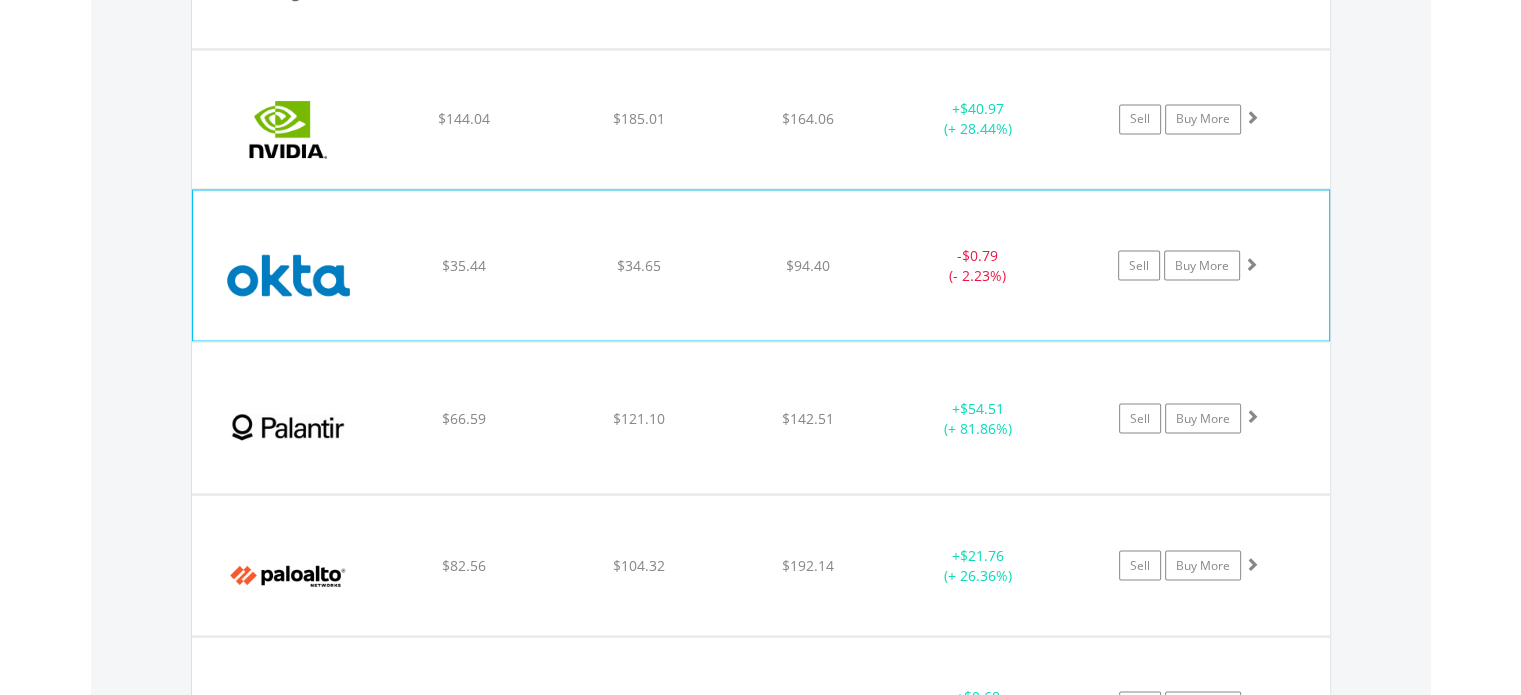 click on "Okta Inc
$35.44
$34.65
$94.40
-  $0.79 (- 2.23%)
Sell
Buy More" at bounding box center [761, -2030] 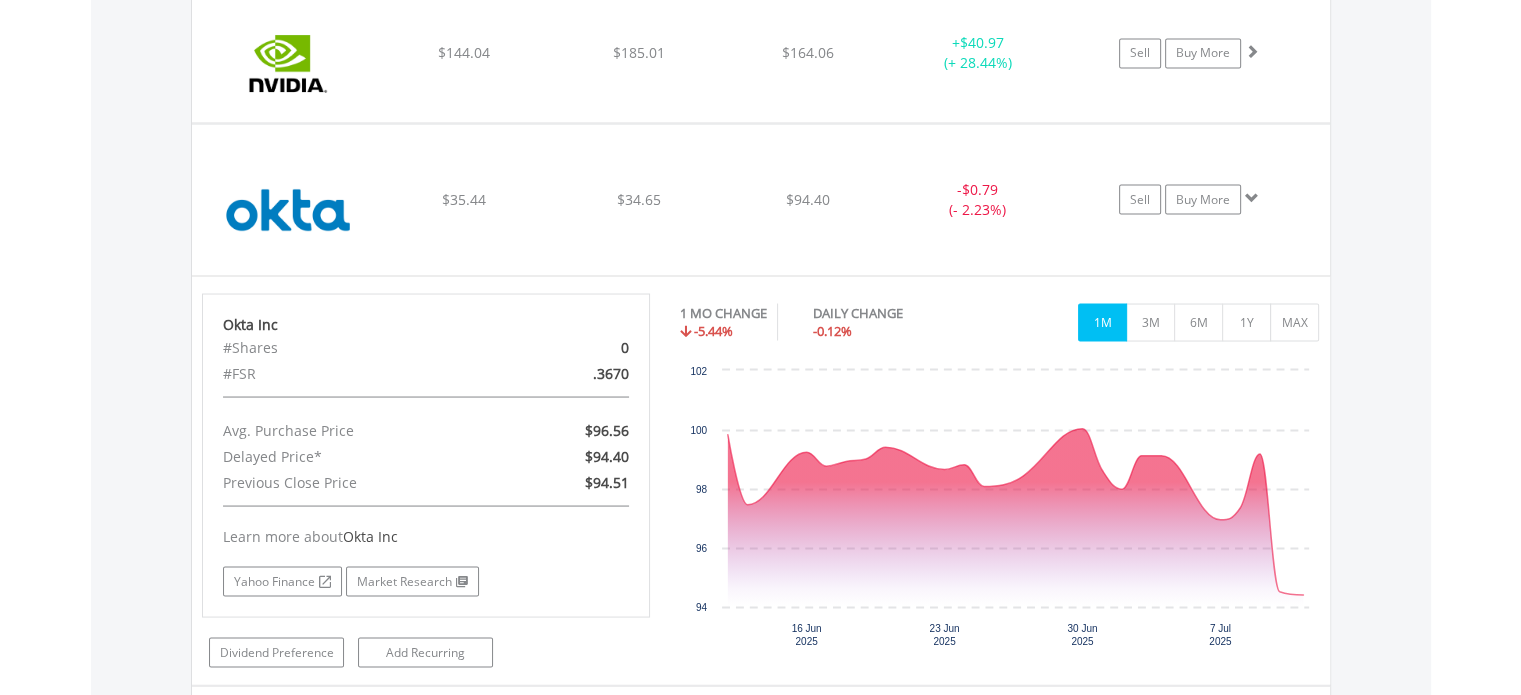 scroll, scrollTop: 3741, scrollLeft: 0, axis: vertical 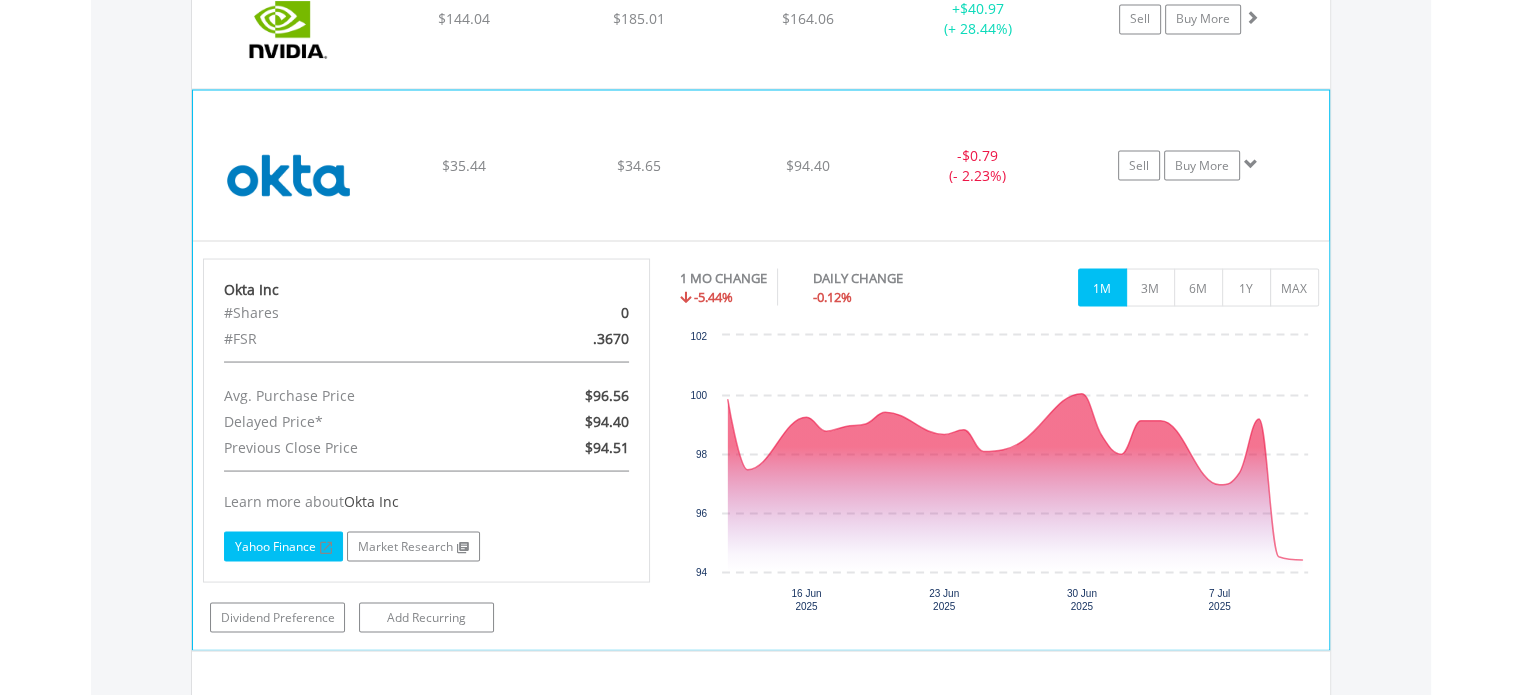 click on "Yahoo Finance" at bounding box center [283, 546] 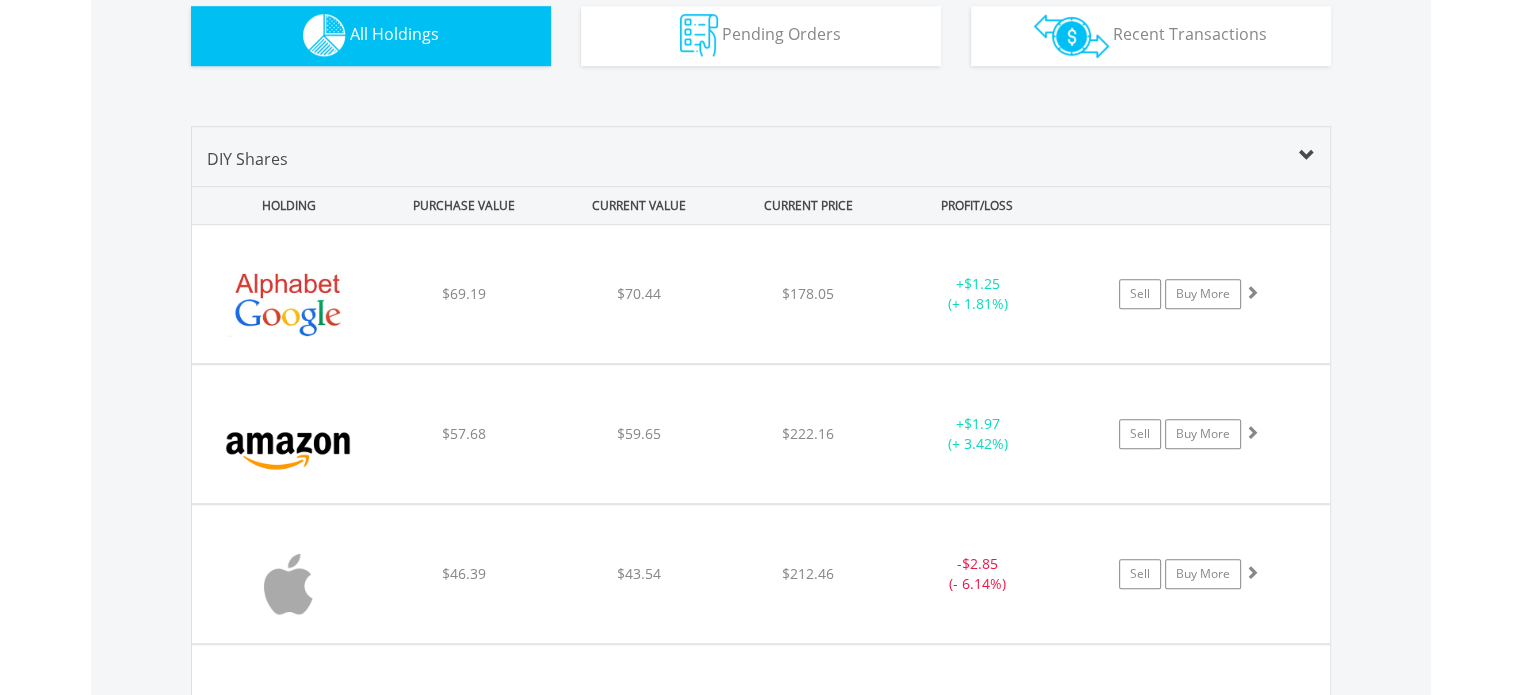 scroll, scrollTop: 941, scrollLeft: 0, axis: vertical 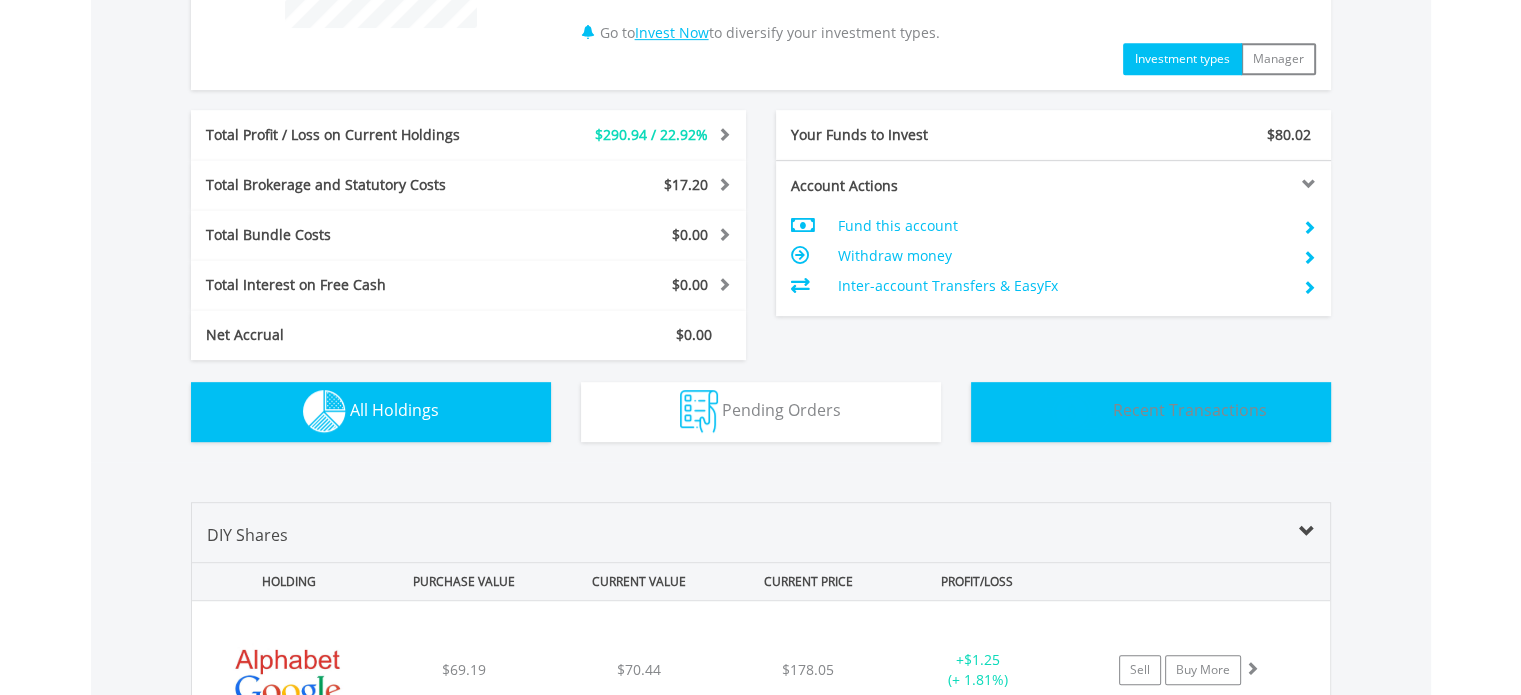 click on "Recent Transactions" at bounding box center (1190, 410) 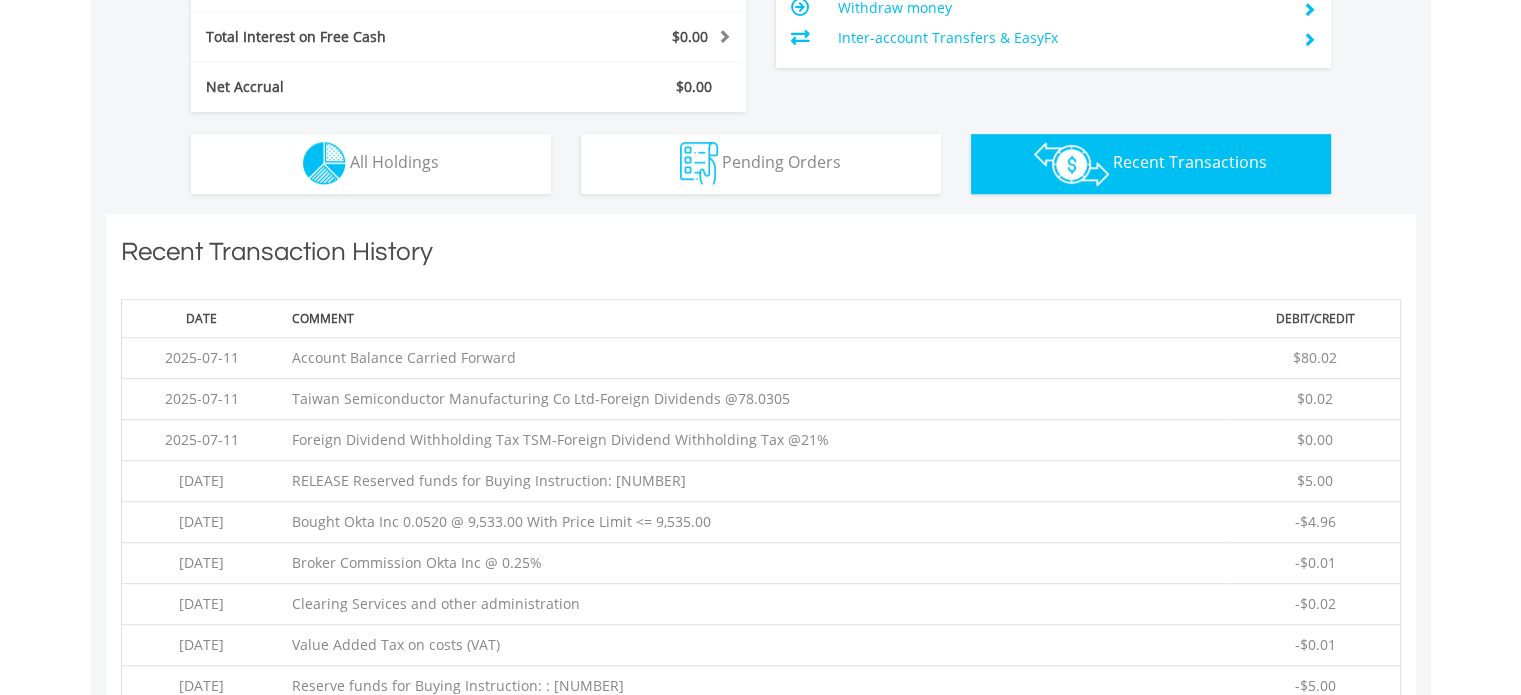 scroll, scrollTop: 1401, scrollLeft: 0, axis: vertical 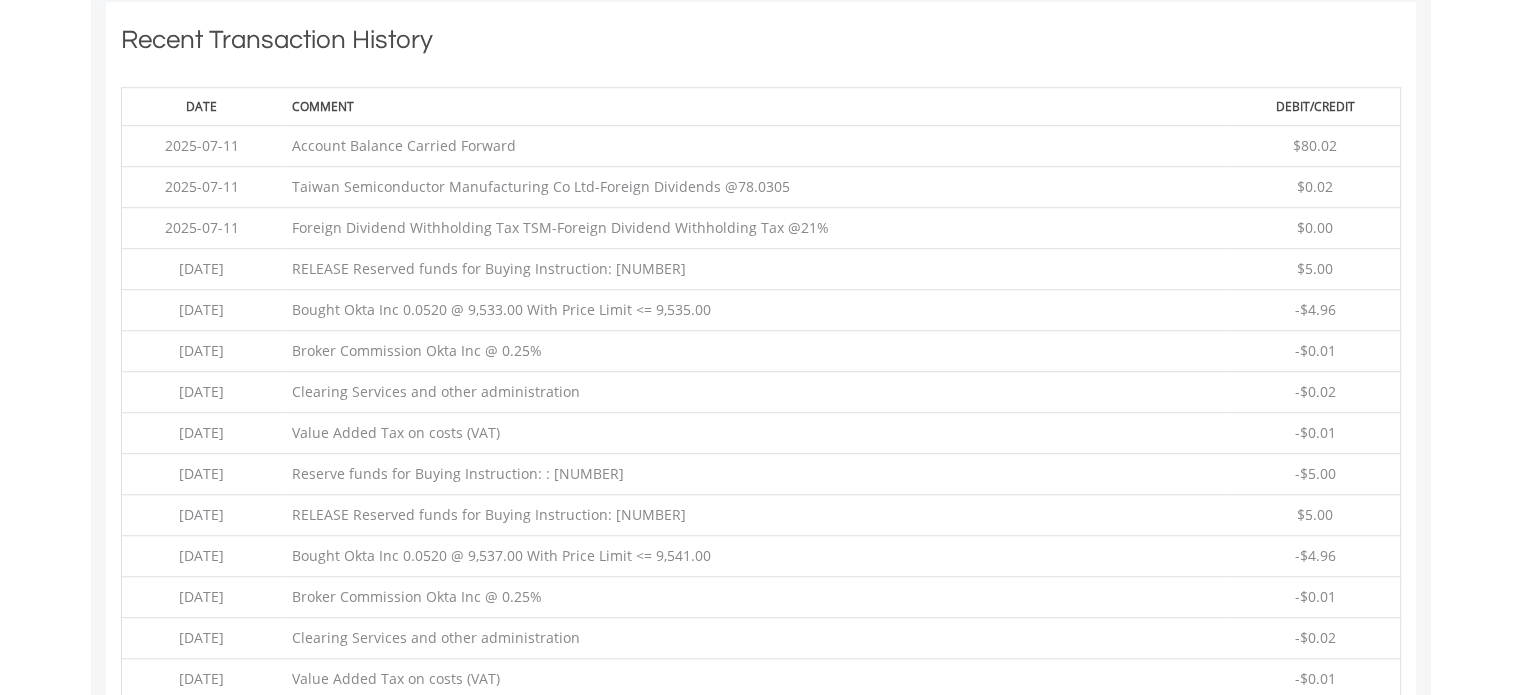 drag, startPoint x: 500, startPoint y: 303, endPoint x: 463, endPoint y: 303, distance: 37 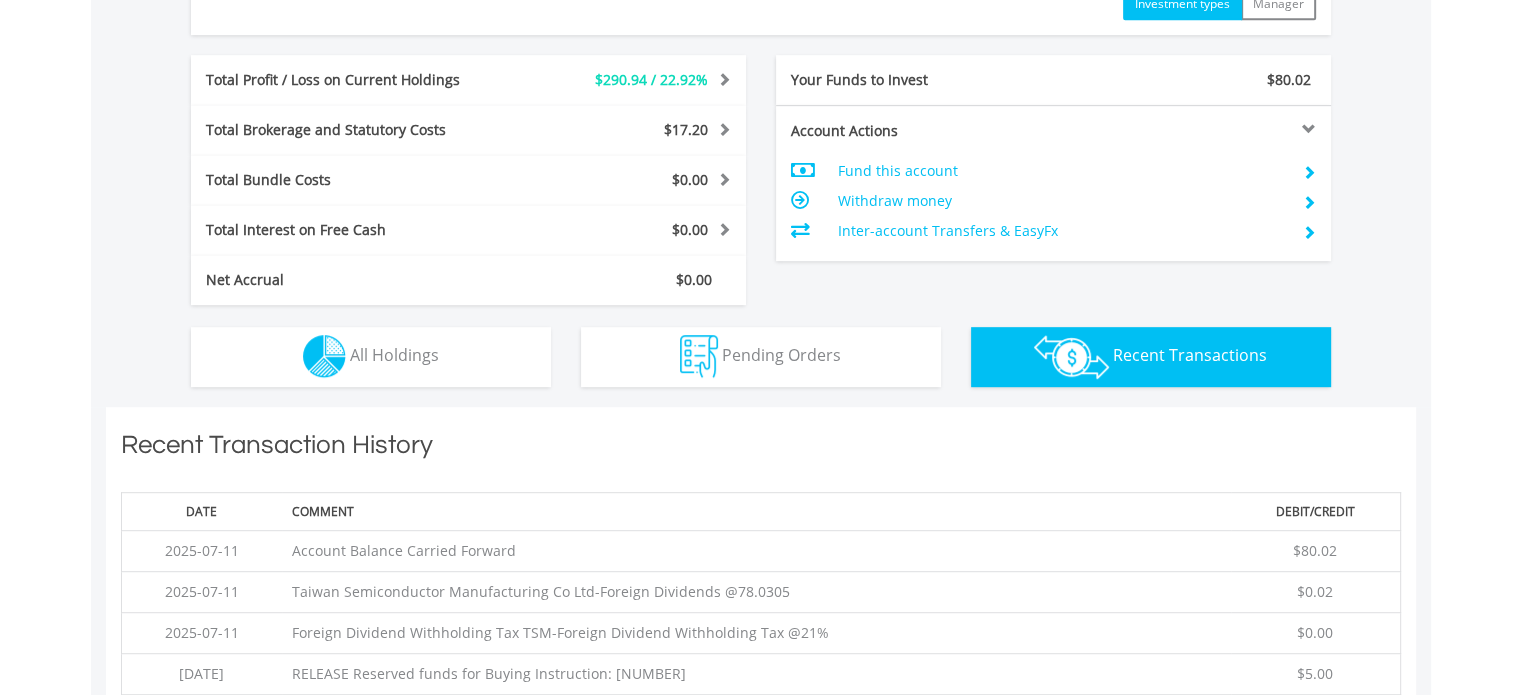 scroll, scrollTop: 801, scrollLeft: 0, axis: vertical 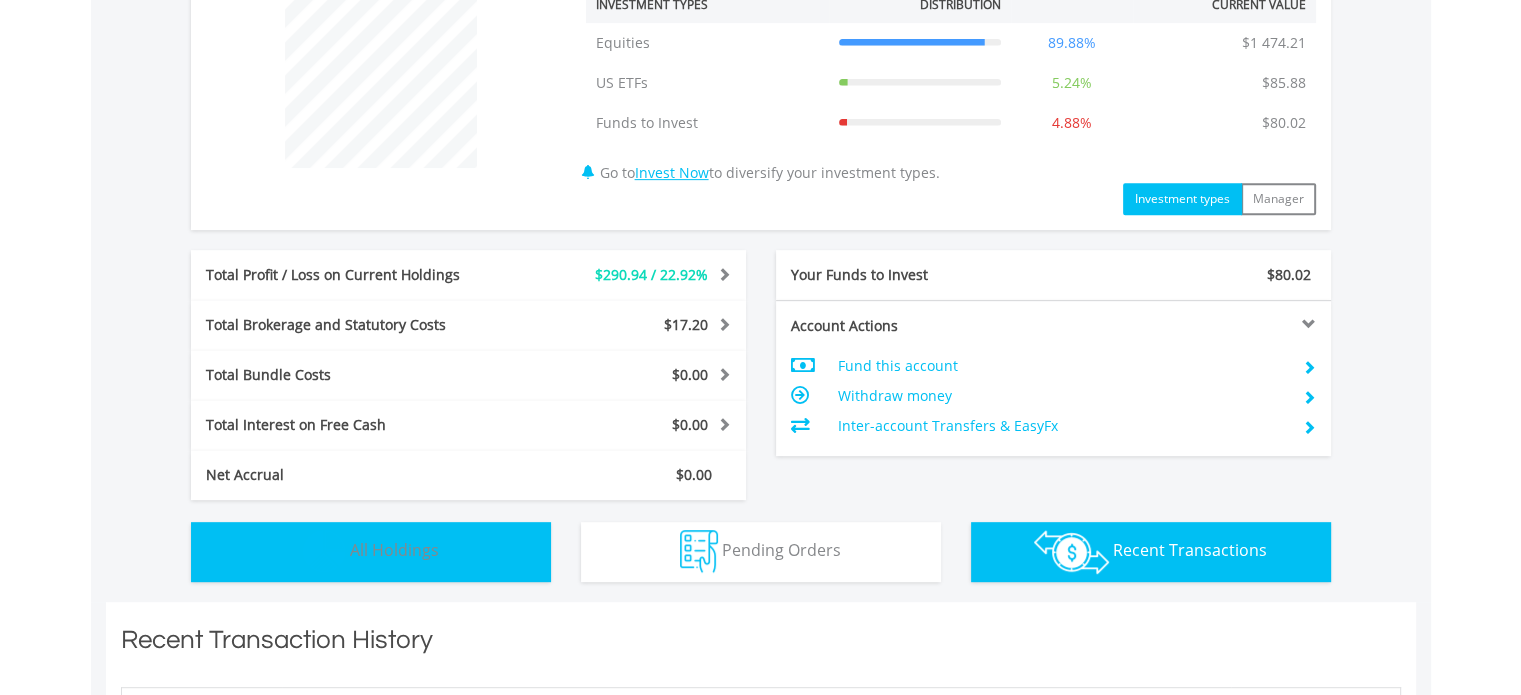 drag, startPoint x: 342, startPoint y: 534, endPoint x: 540, endPoint y: 497, distance: 201.4274 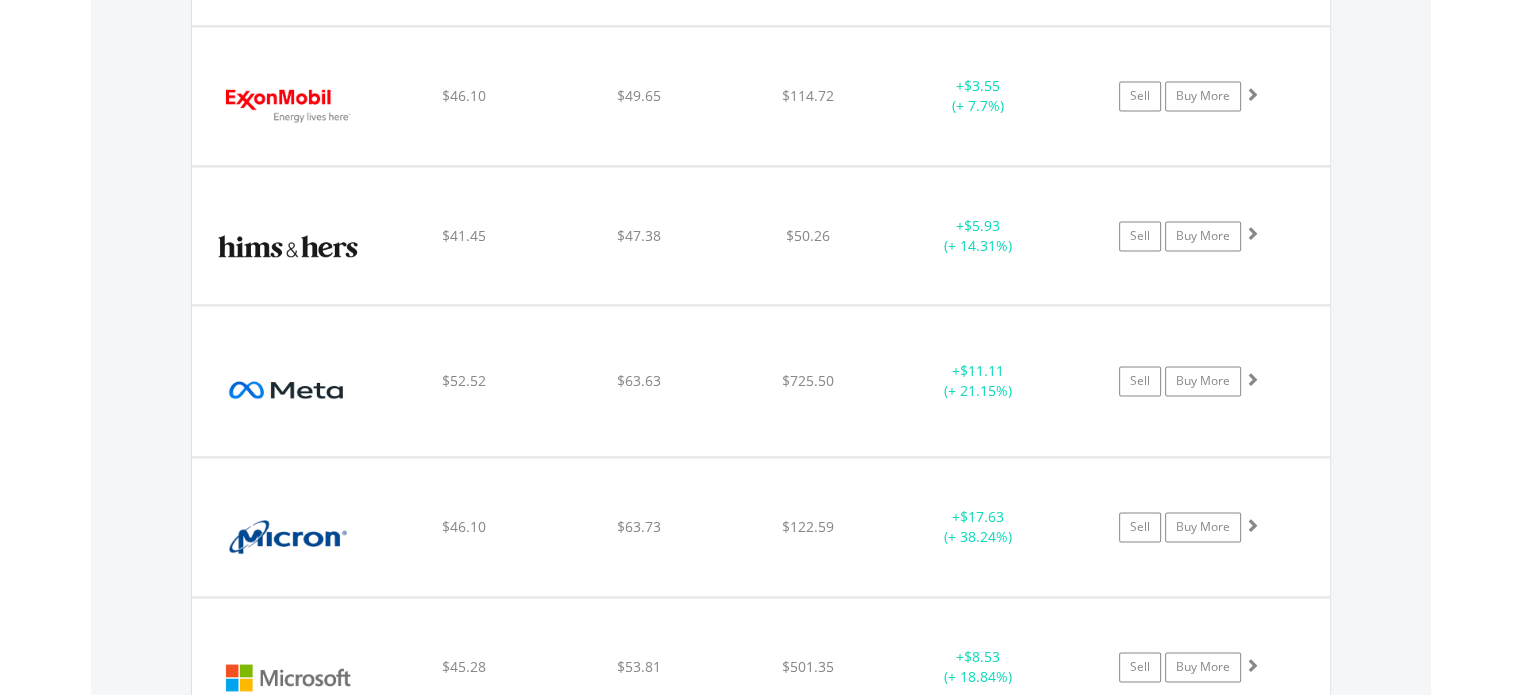 scroll, scrollTop: 2801, scrollLeft: 0, axis: vertical 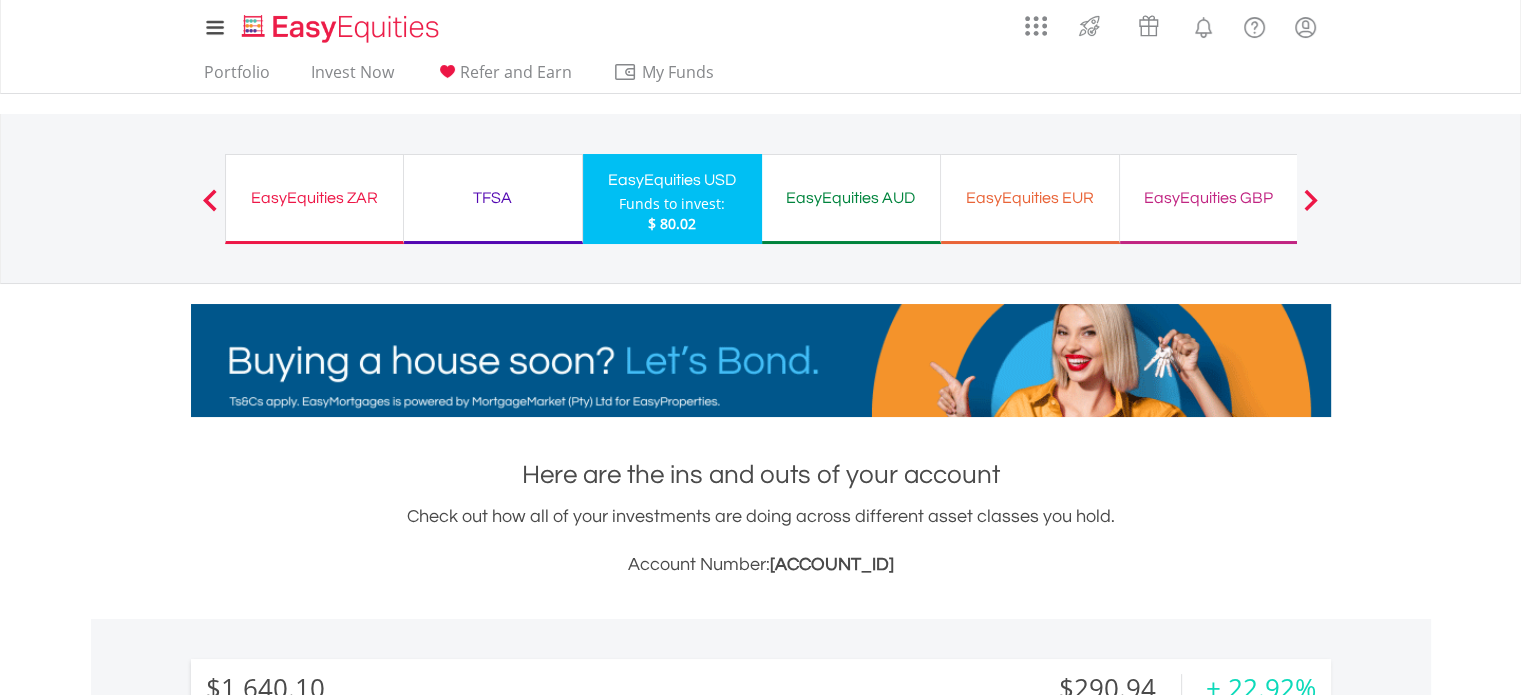 click on "Portfolio
Invest Now
Refer and Earn
My Funds
Fund your accounts
Withdraw Money
Inter-Account Transfers
EasyCredits
Recurring Investments
Transaction History" at bounding box center (465, 74) 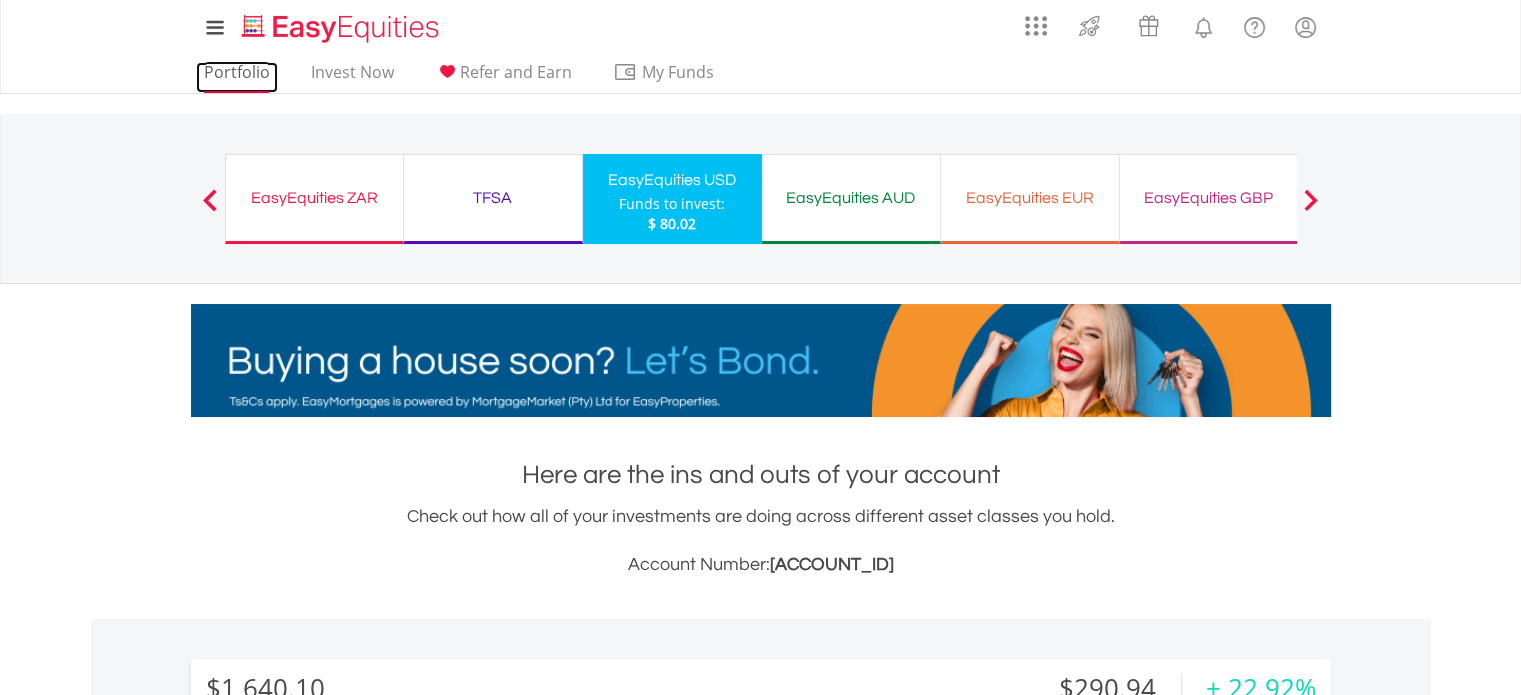 click on "Portfolio" at bounding box center [237, 77] 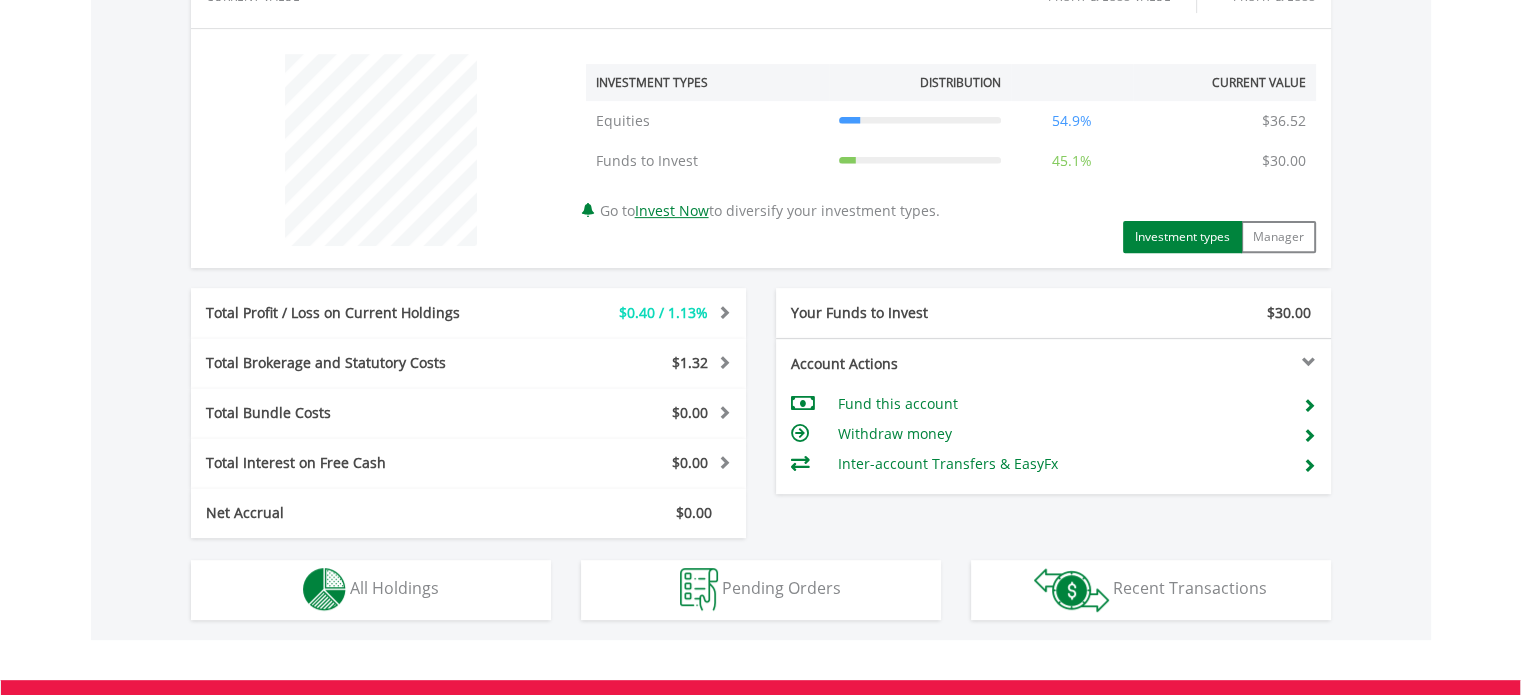 scroll, scrollTop: 994, scrollLeft: 0, axis: vertical 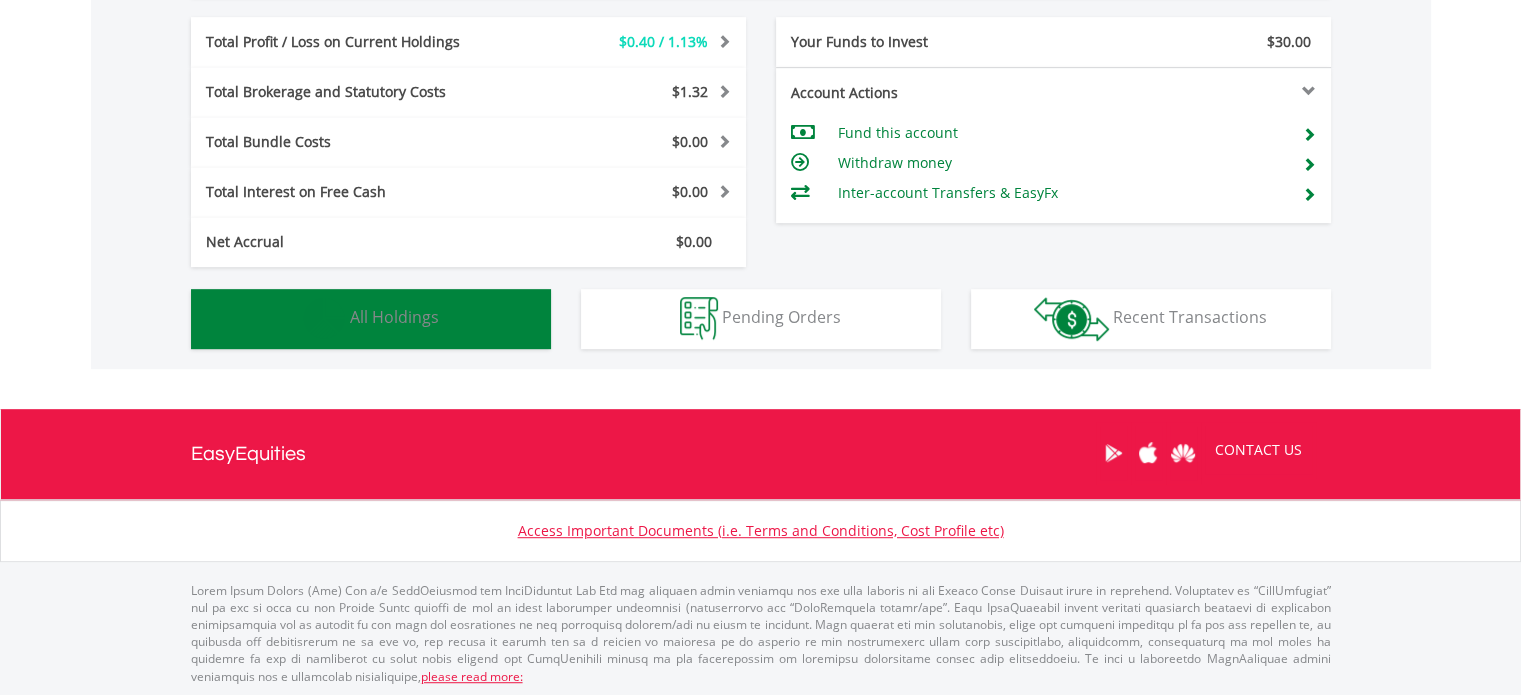 click on "Holdings
All Holdings" at bounding box center (371, 319) 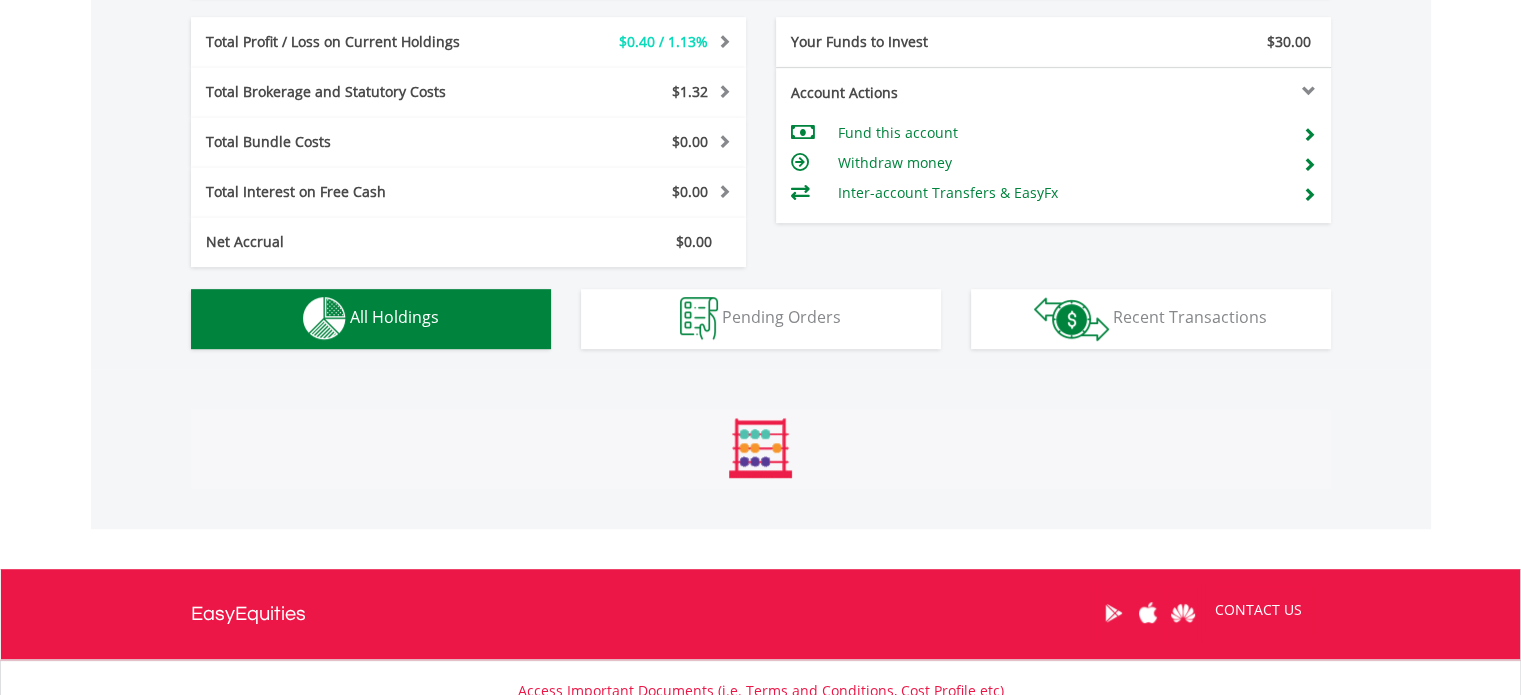 scroll, scrollTop: 1401, scrollLeft: 0, axis: vertical 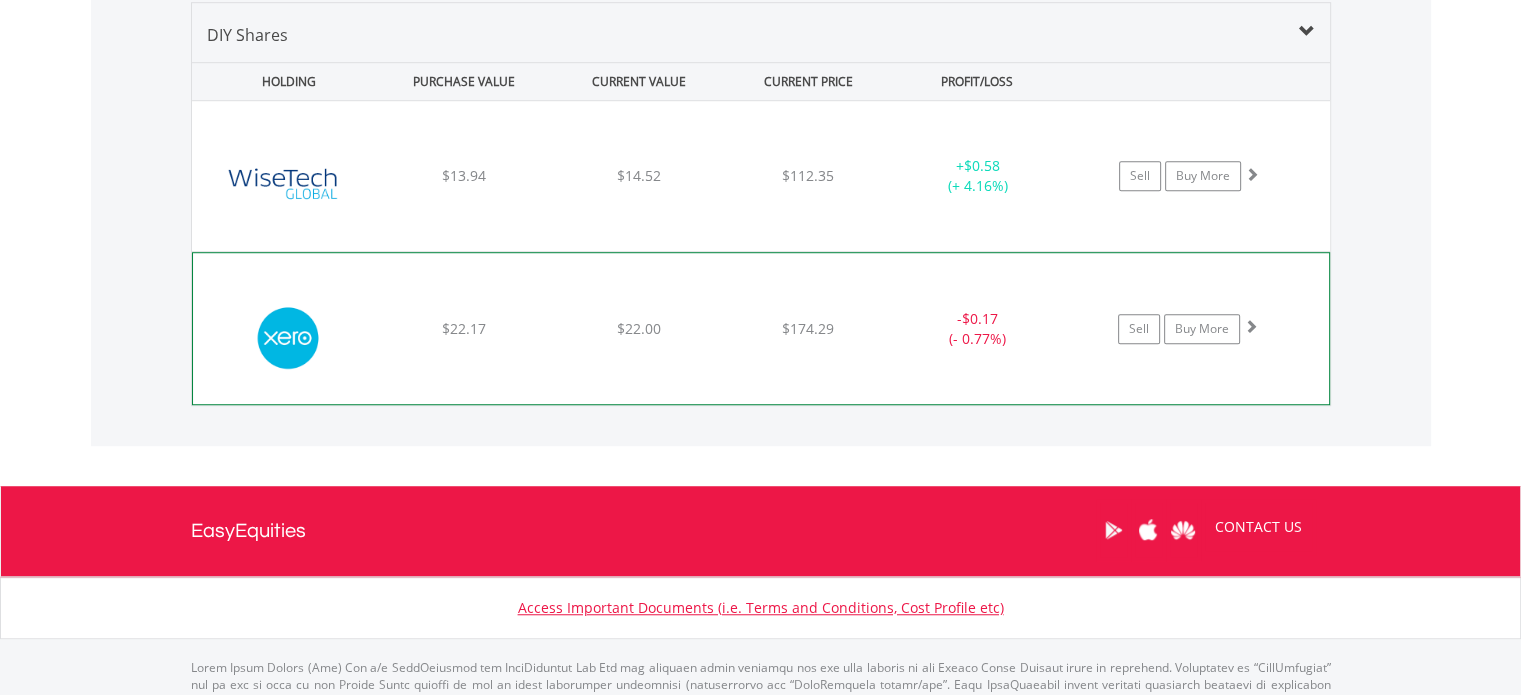 click on "﻿
Xero Ltd
$22.17
$22.00
$174.29
-  $0.17 (- 0.77%)
Sell
Buy More" at bounding box center [761, 176] 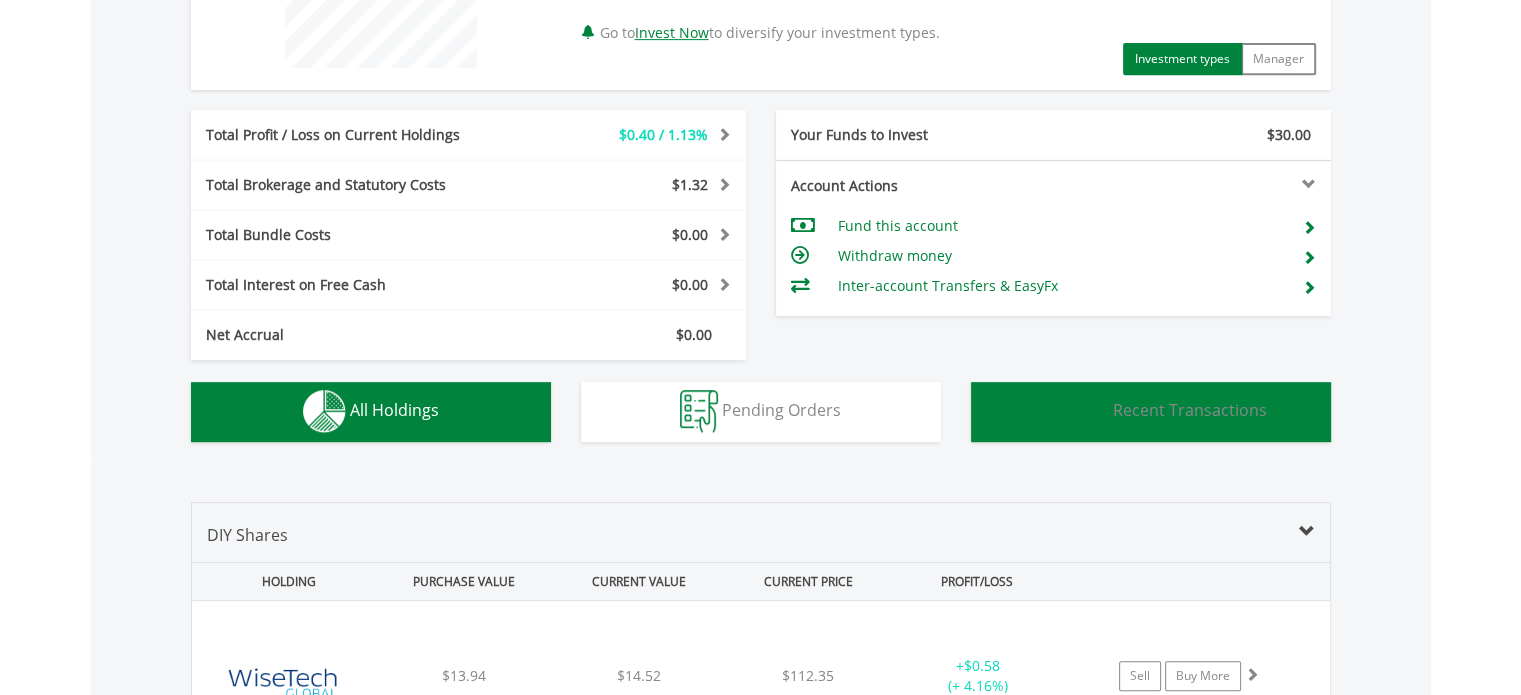 click on "Transactions
Recent Transactions" at bounding box center [1151, 412] 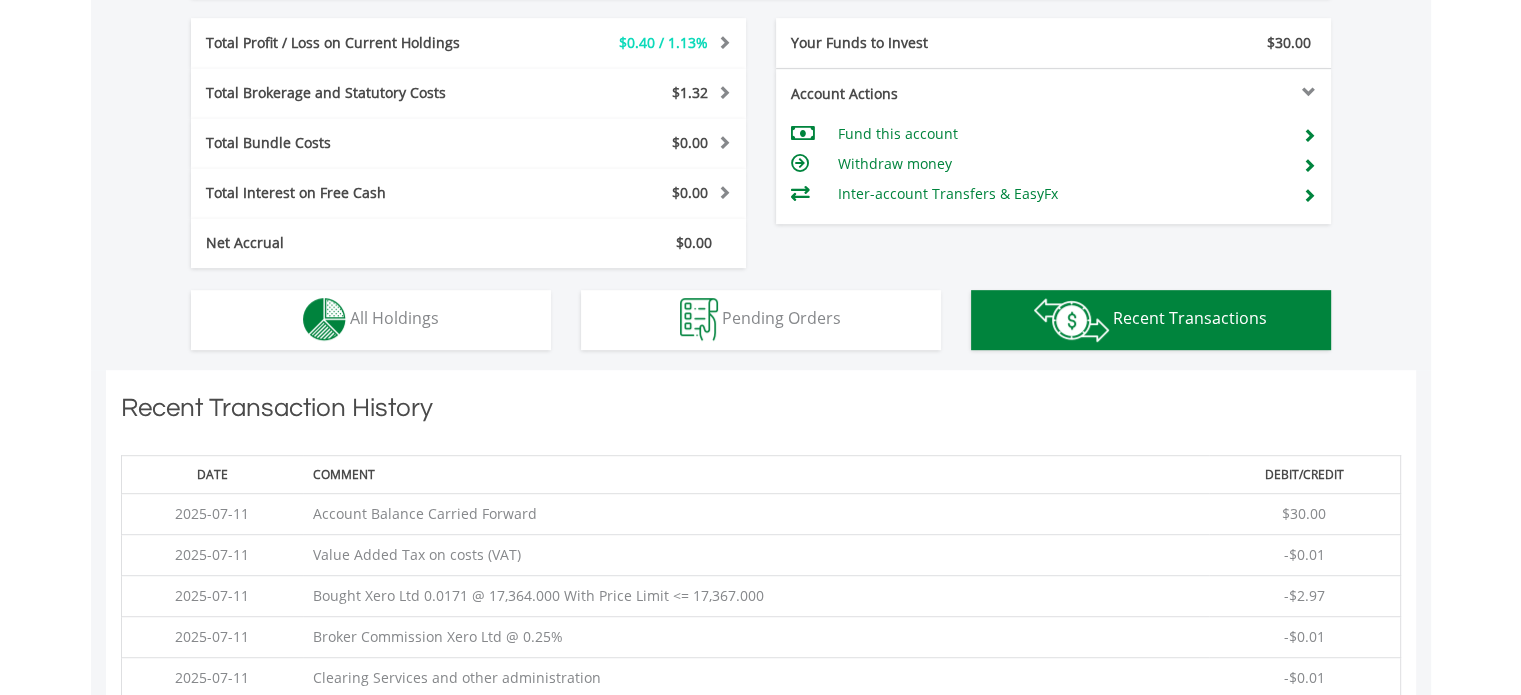 scroll, scrollTop: 961, scrollLeft: 0, axis: vertical 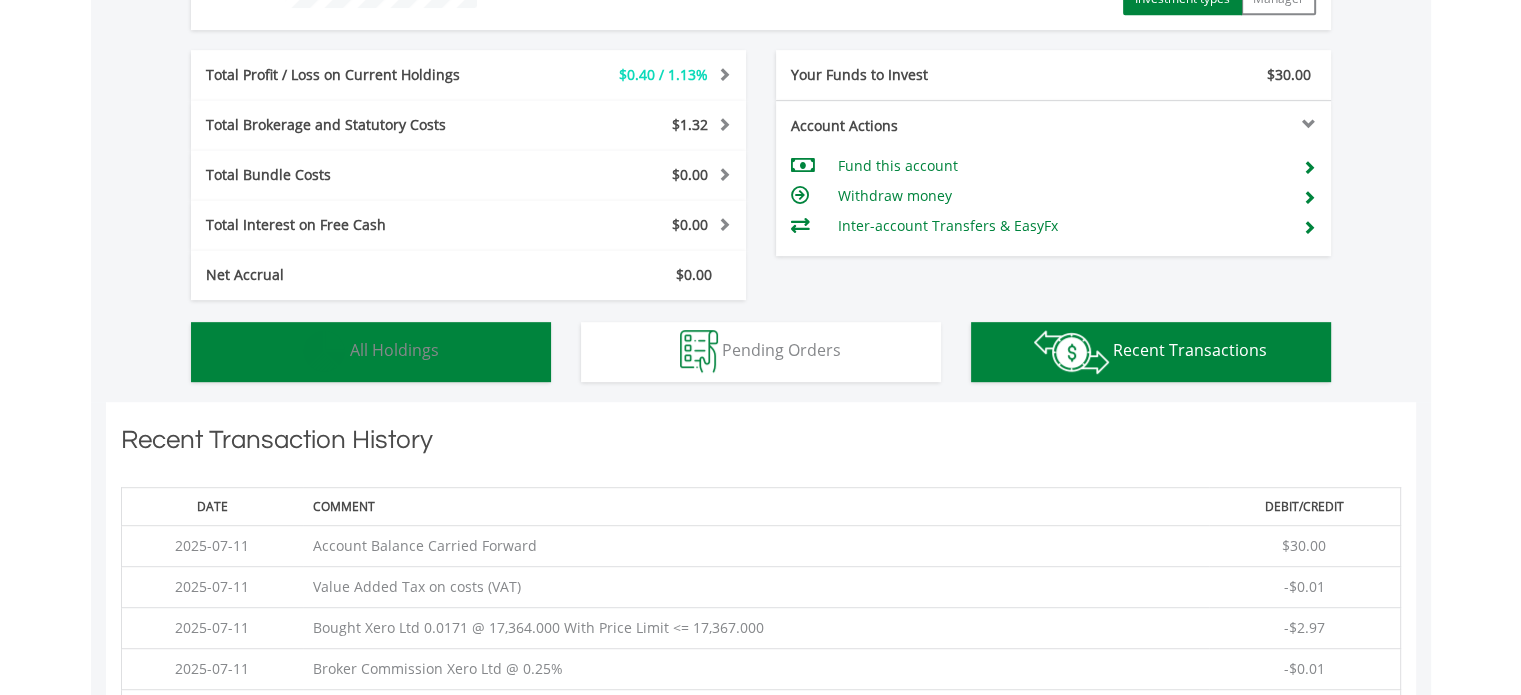 click on "All Holdings" at bounding box center [394, 350] 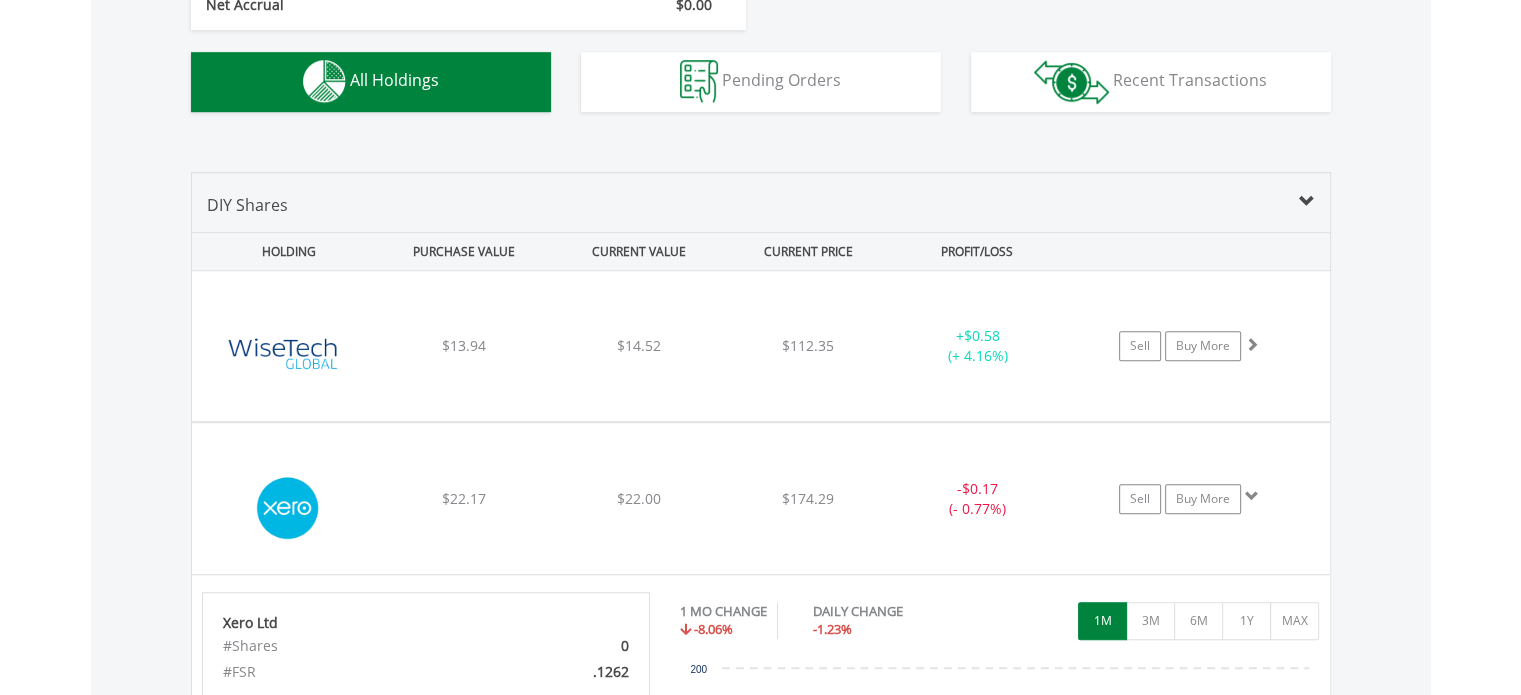 scroll, scrollTop: 1461, scrollLeft: 0, axis: vertical 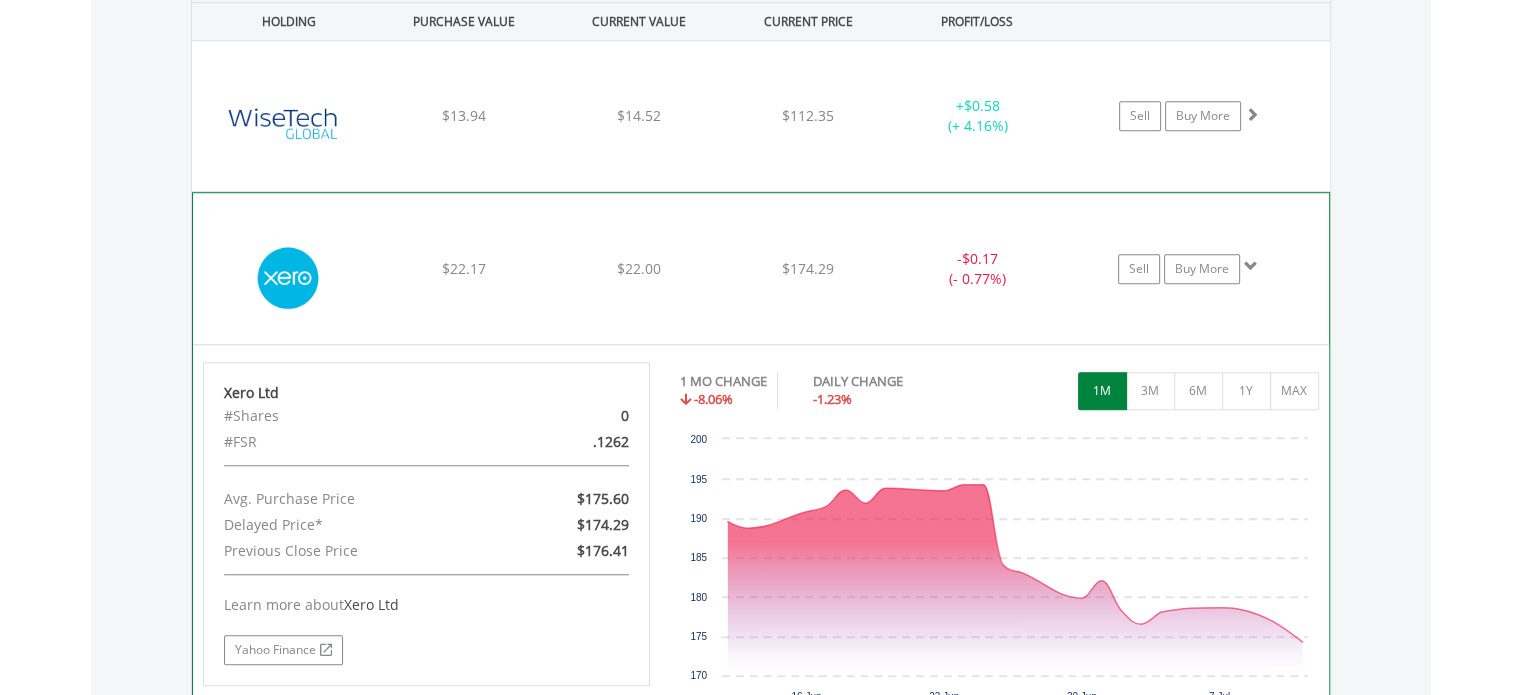 click on "﻿
Xero Ltd
$22.17
$22.00
$174.29
-  $0.17 (- 0.77%)
Sell
Buy More" at bounding box center [761, 116] 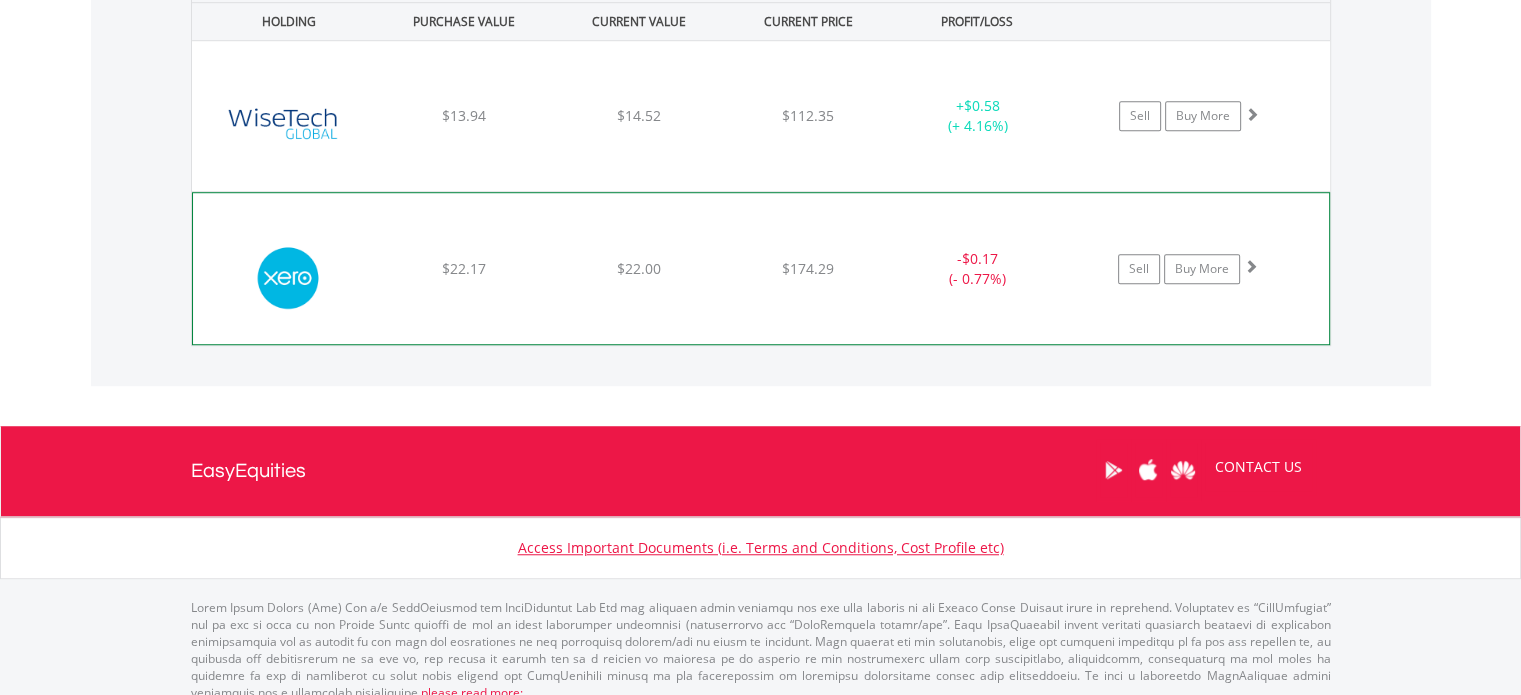 click on "﻿
Xero Ltd
$22.17
$22.00
$174.29
-  $0.17 (- 0.77%)
Sell
Buy More" at bounding box center (761, 116) 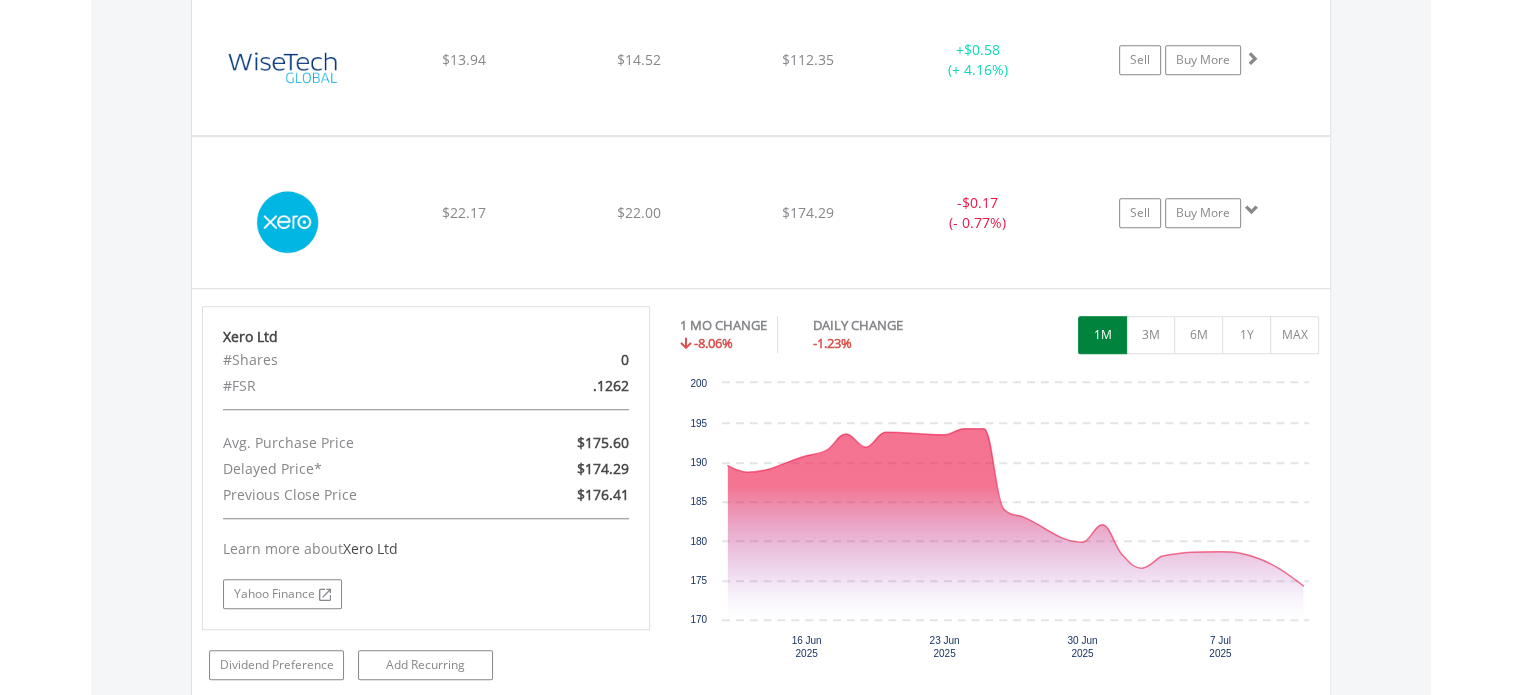 scroll, scrollTop: 1561, scrollLeft: 0, axis: vertical 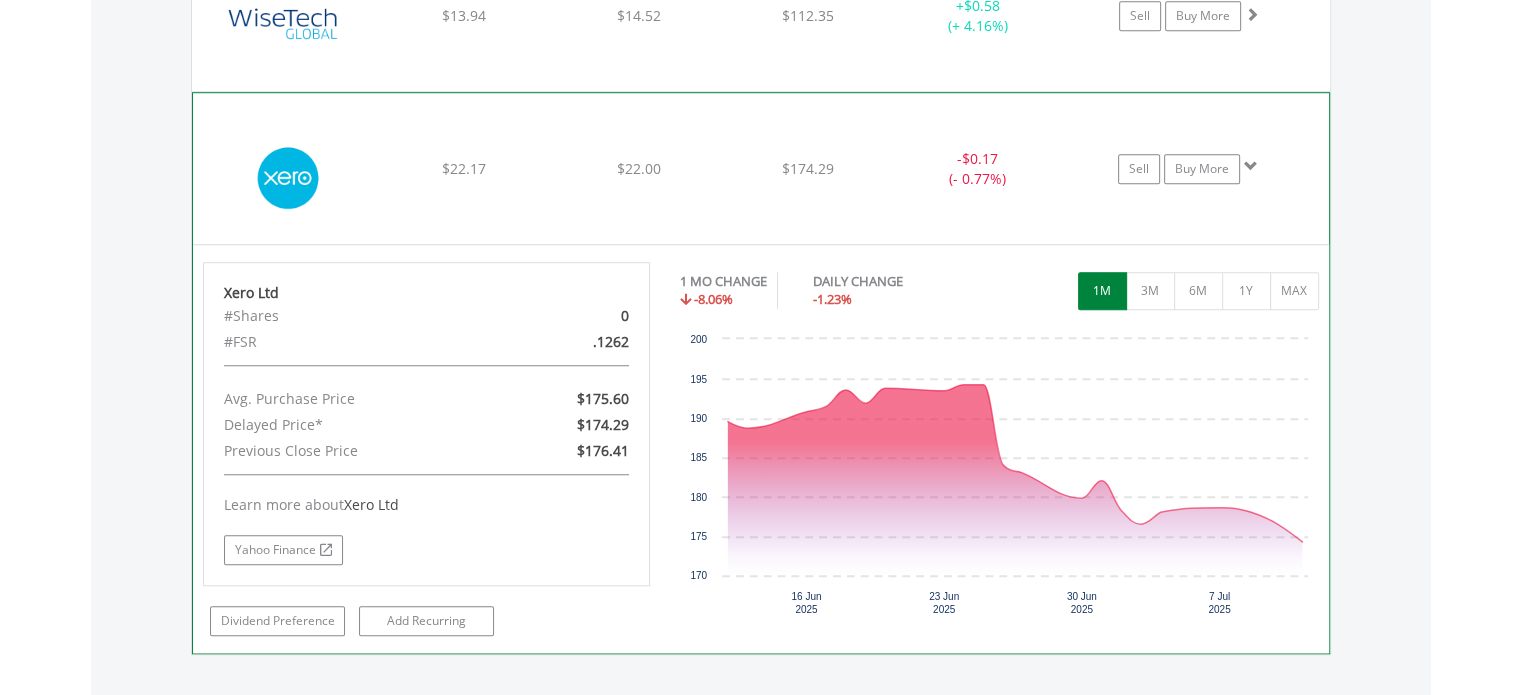 click on "﻿
Xero Ltd
$22.17
$22.00
$174.29
-  $0.17 (- 0.77%)
Sell
Buy More" at bounding box center (761, 16) 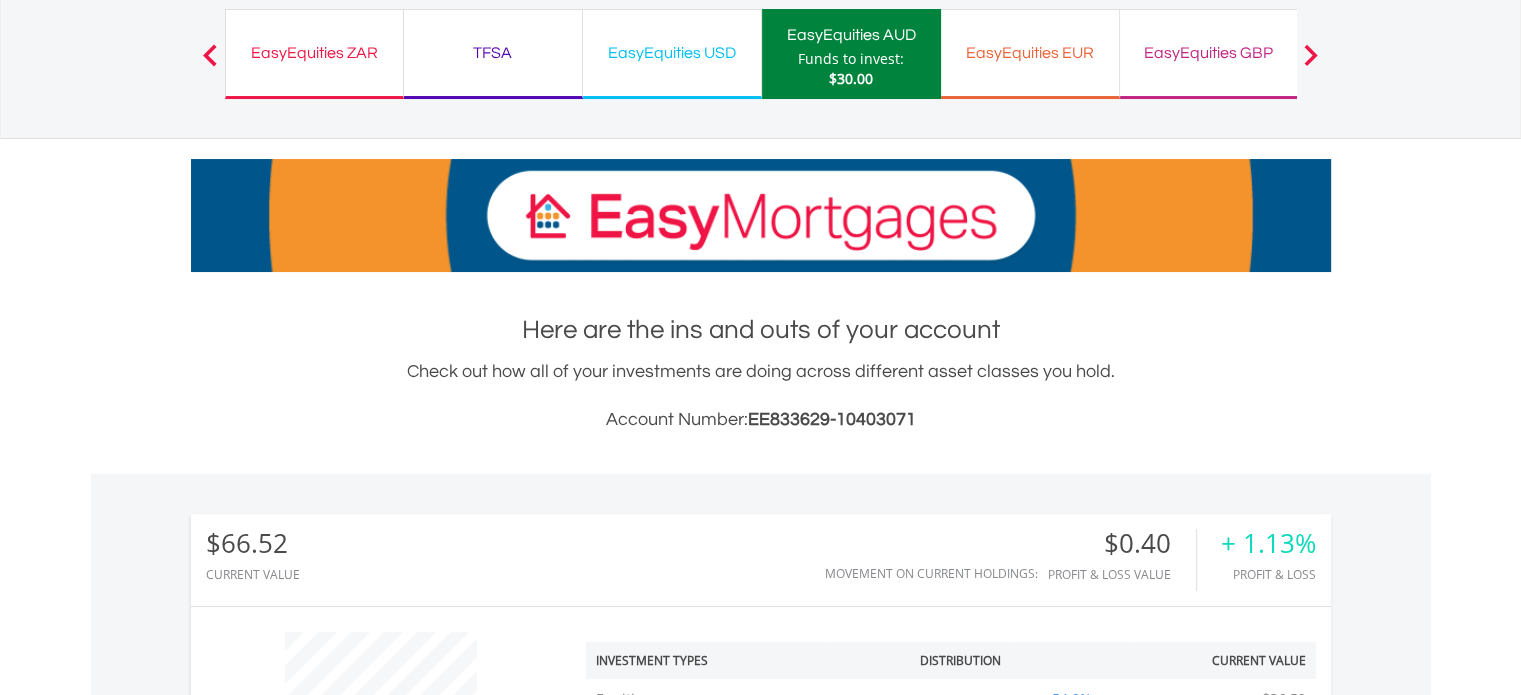 scroll, scrollTop: 0, scrollLeft: 0, axis: both 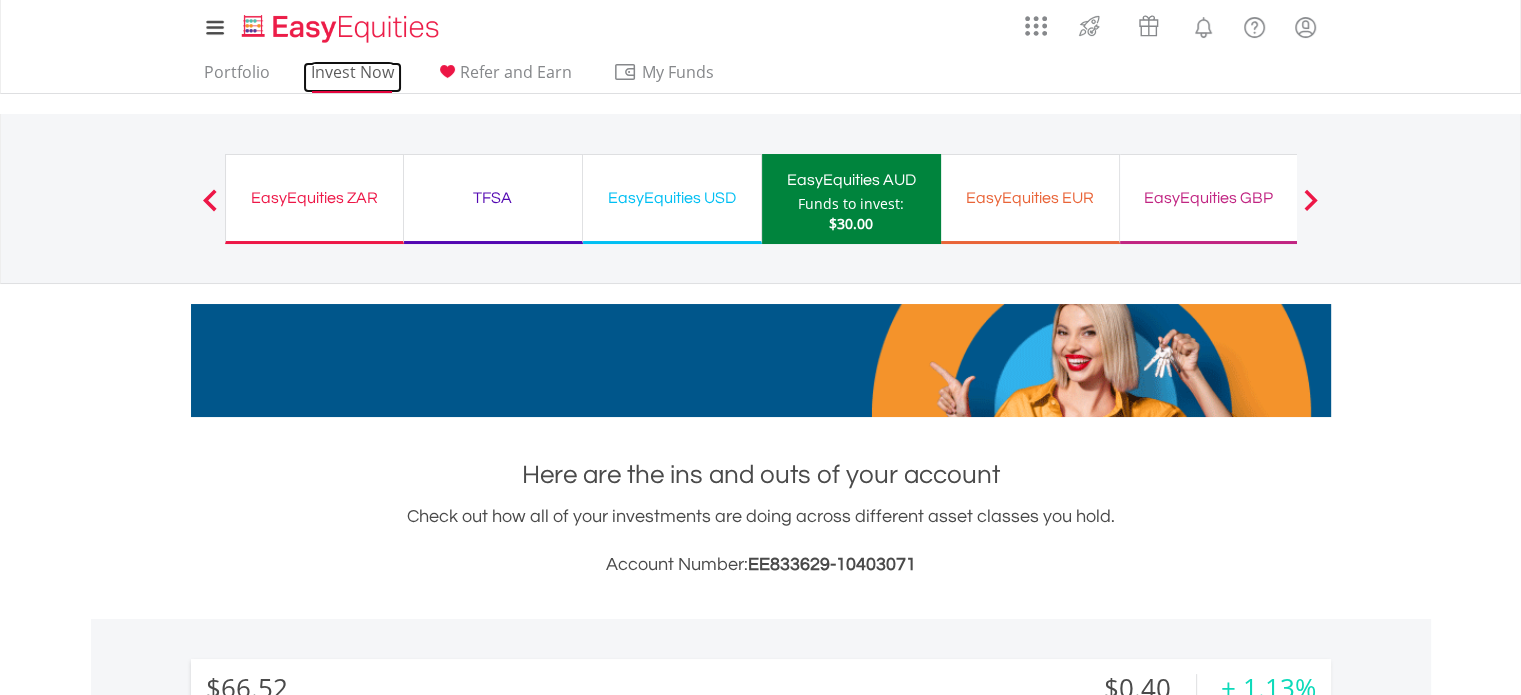 click on "Invest Now" at bounding box center (352, 77) 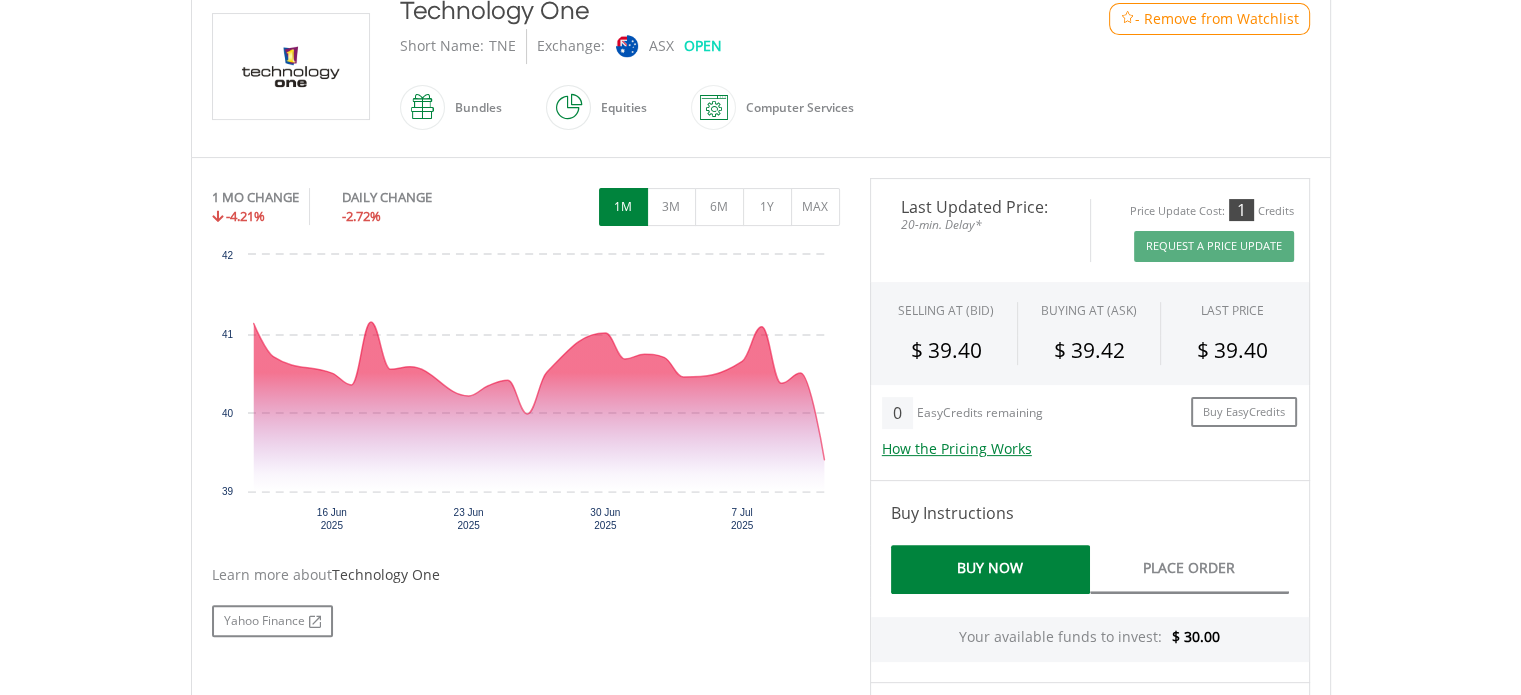 scroll, scrollTop: 500, scrollLeft: 0, axis: vertical 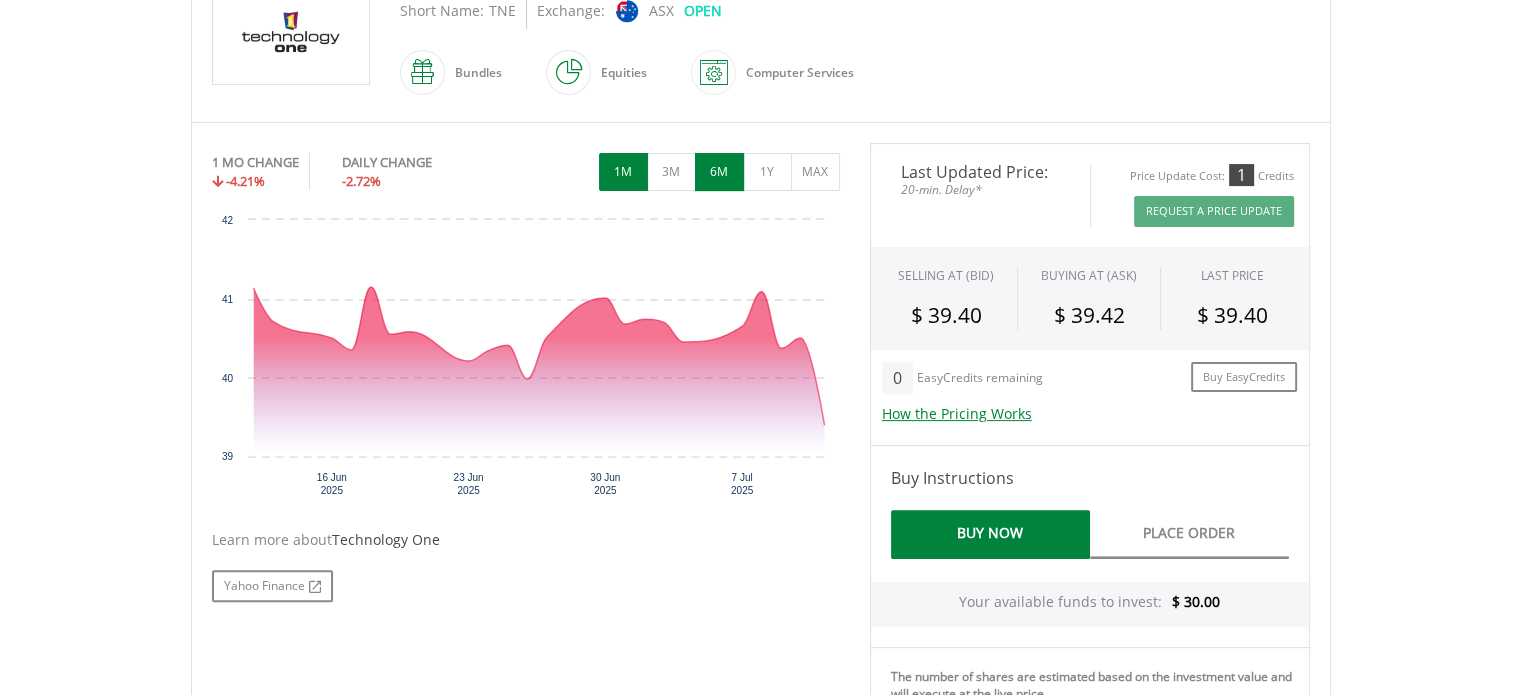 click on "6M" at bounding box center [719, 172] 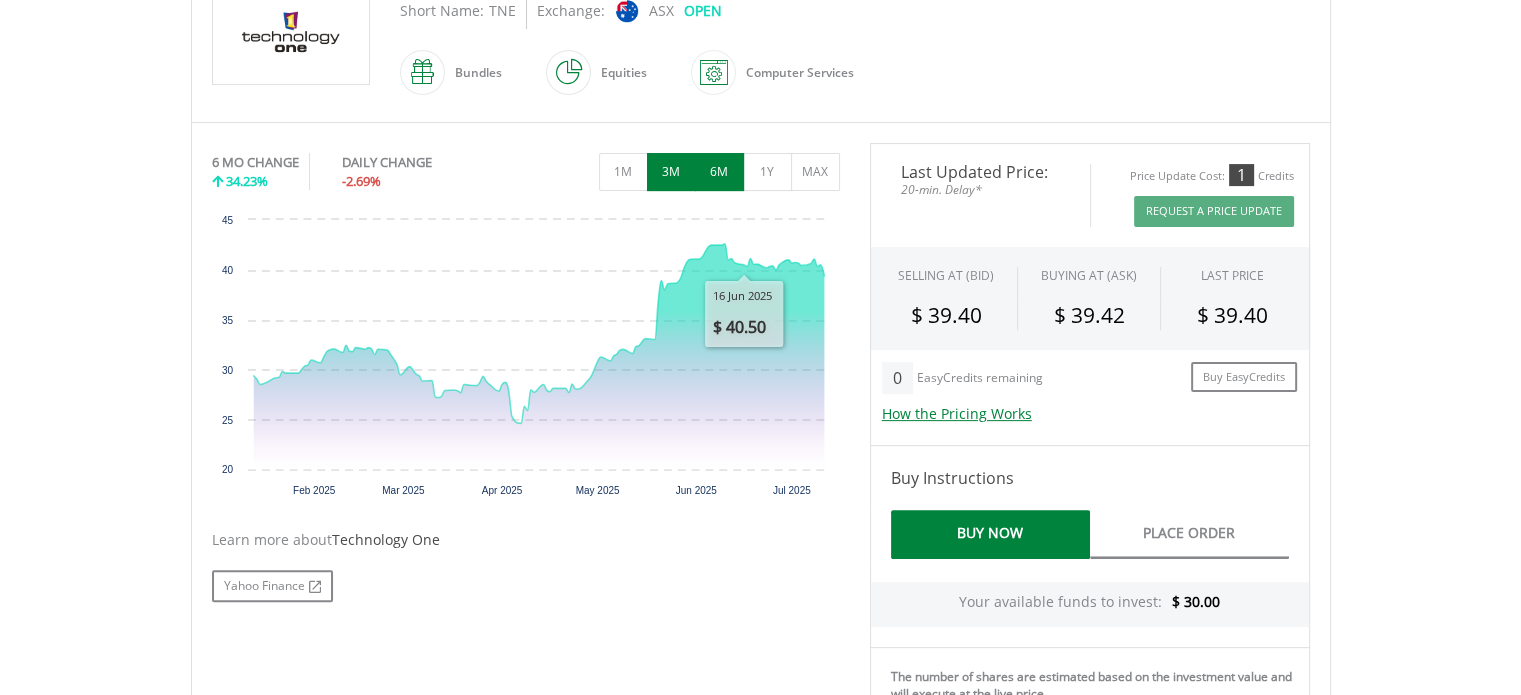click on "3M" at bounding box center (671, 172) 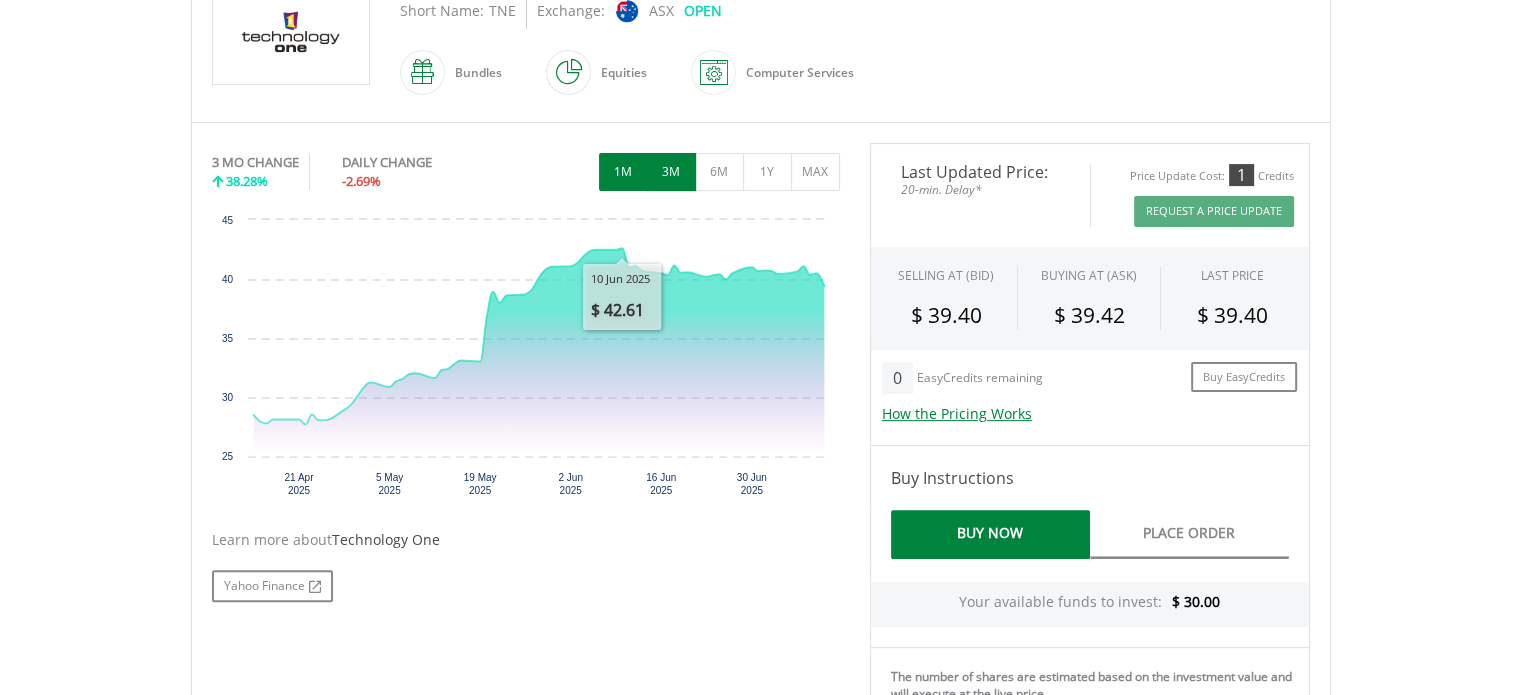 click on "1M" at bounding box center [623, 172] 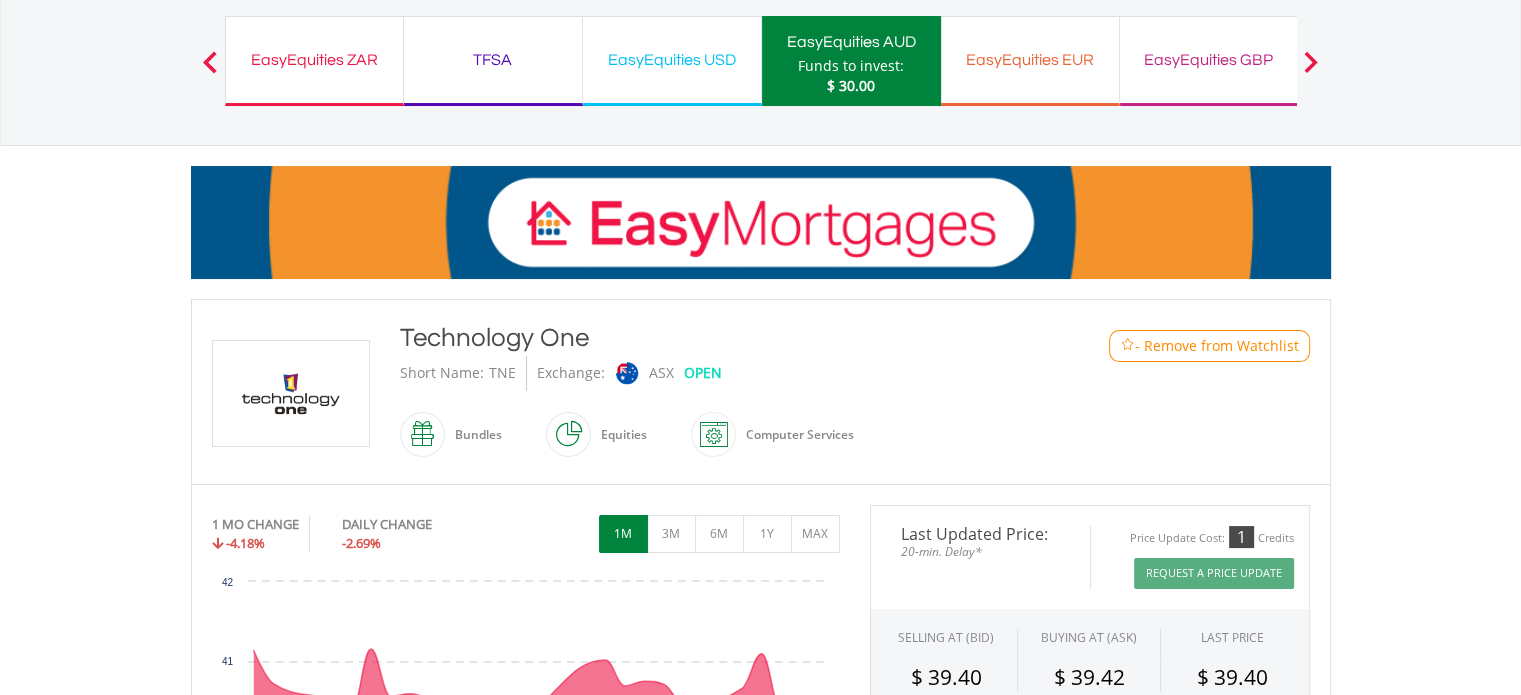 scroll, scrollTop: 0, scrollLeft: 0, axis: both 